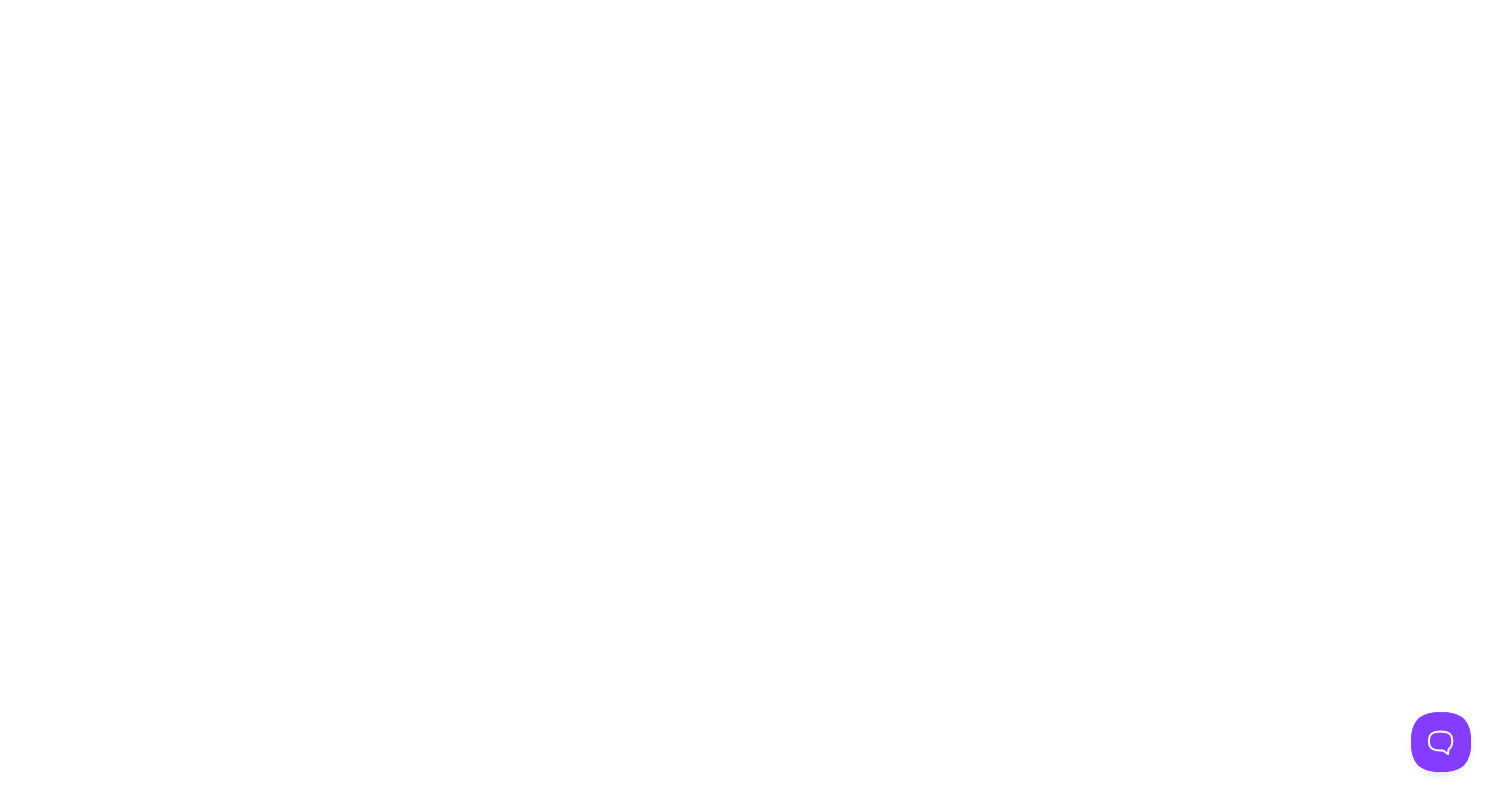 scroll, scrollTop: 0, scrollLeft: 0, axis: both 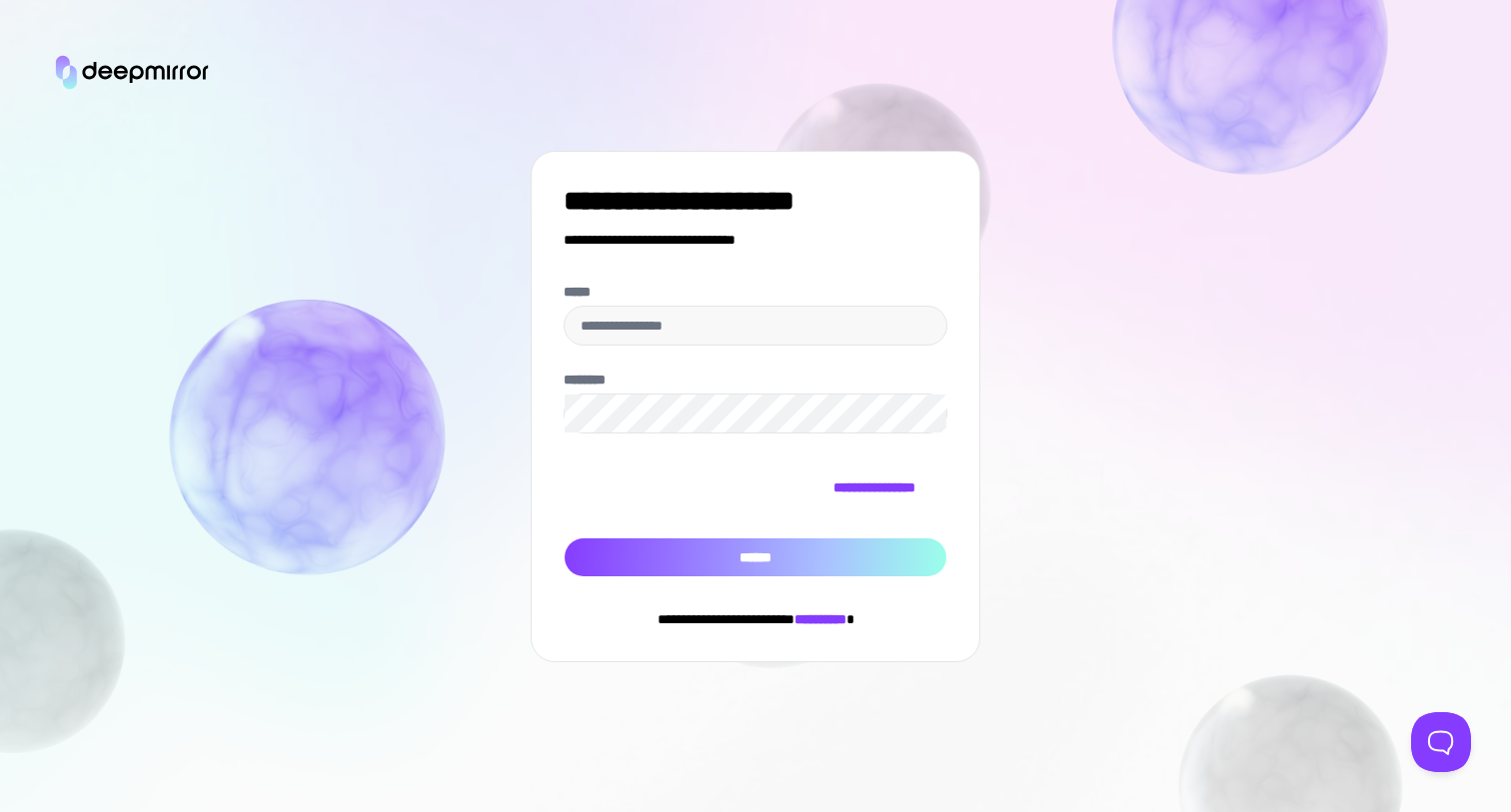 type on "**********" 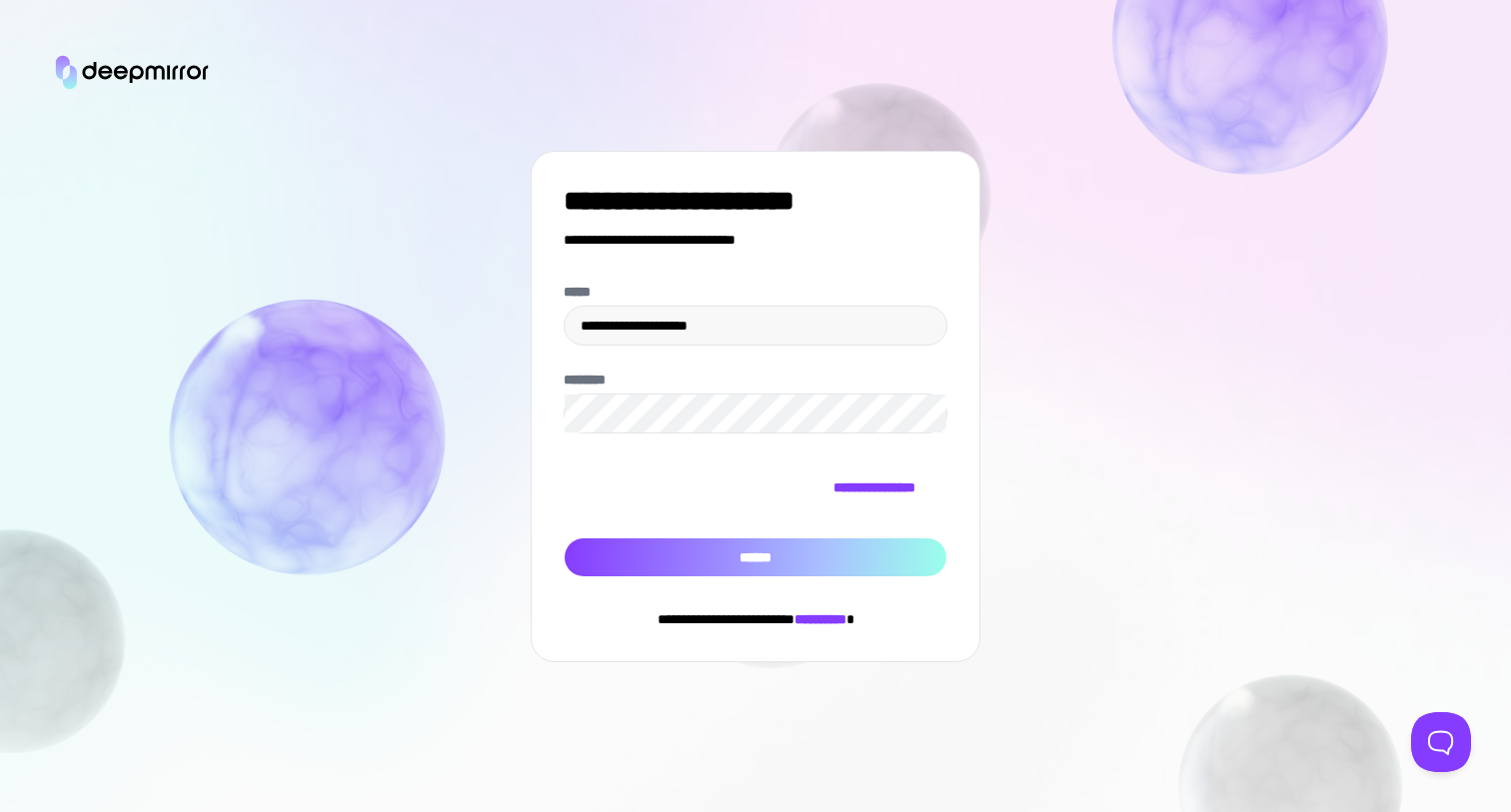 click on "******" at bounding box center [756, 557] 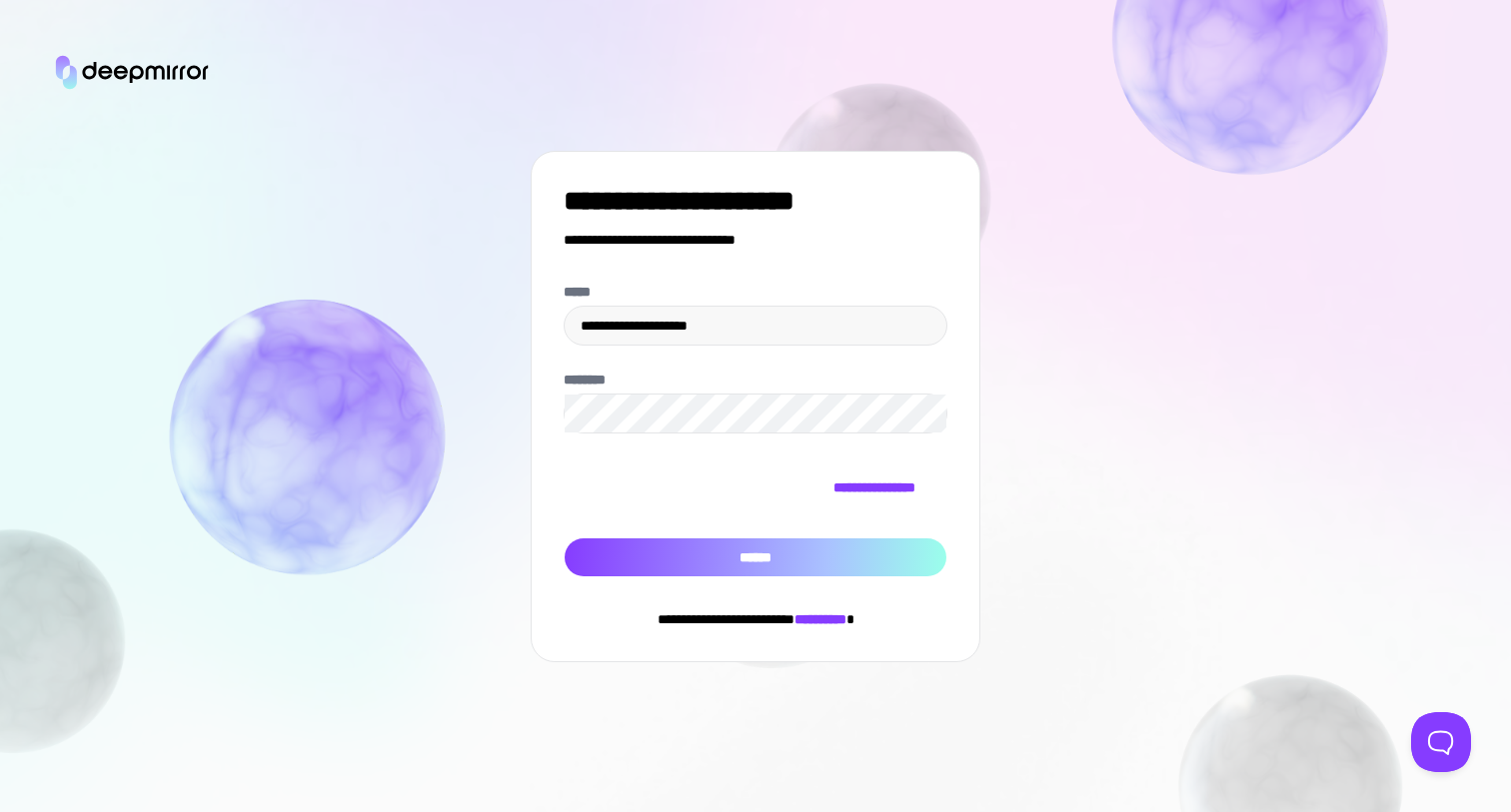 click on "******" at bounding box center (756, 557) 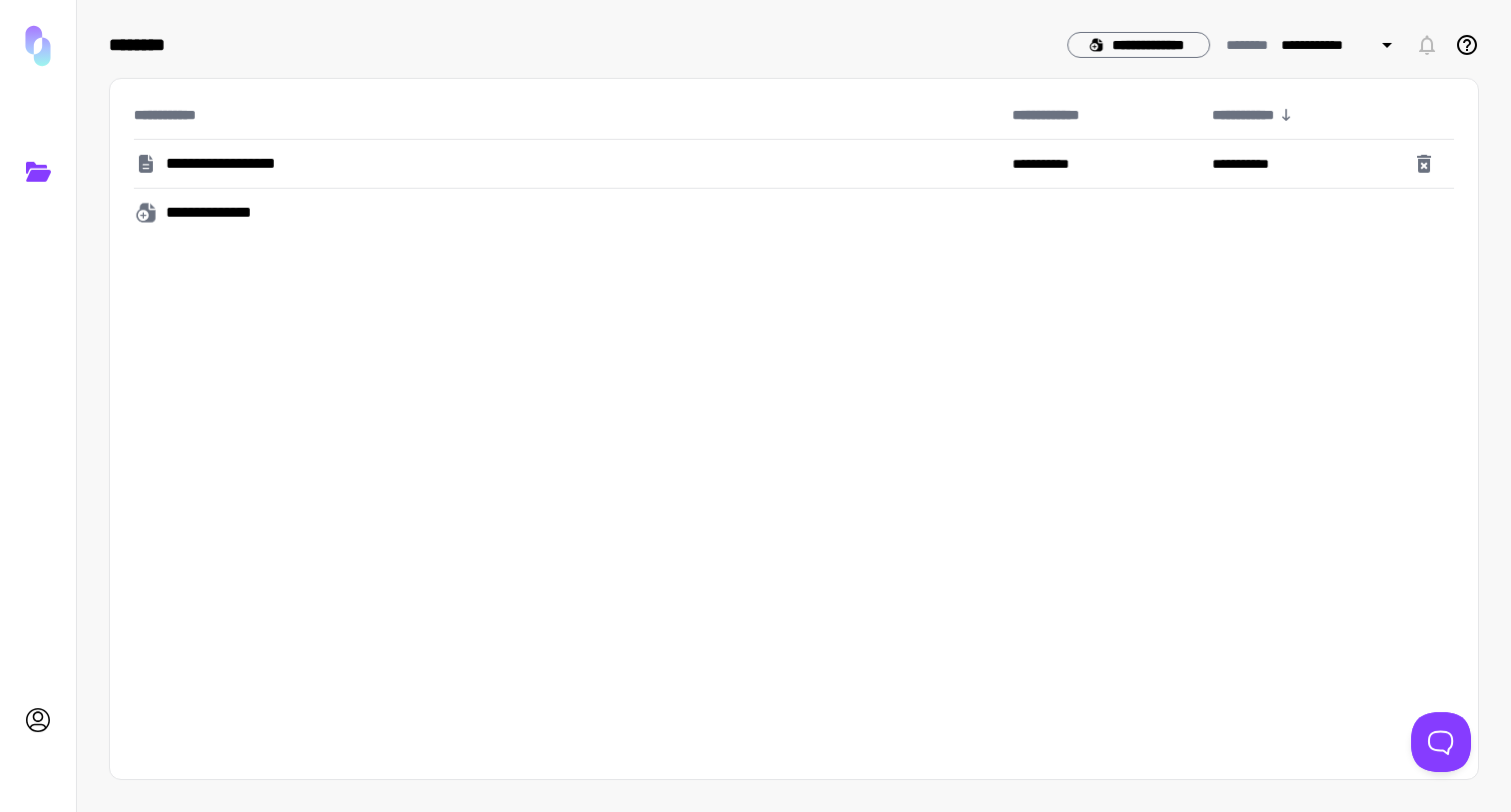 click 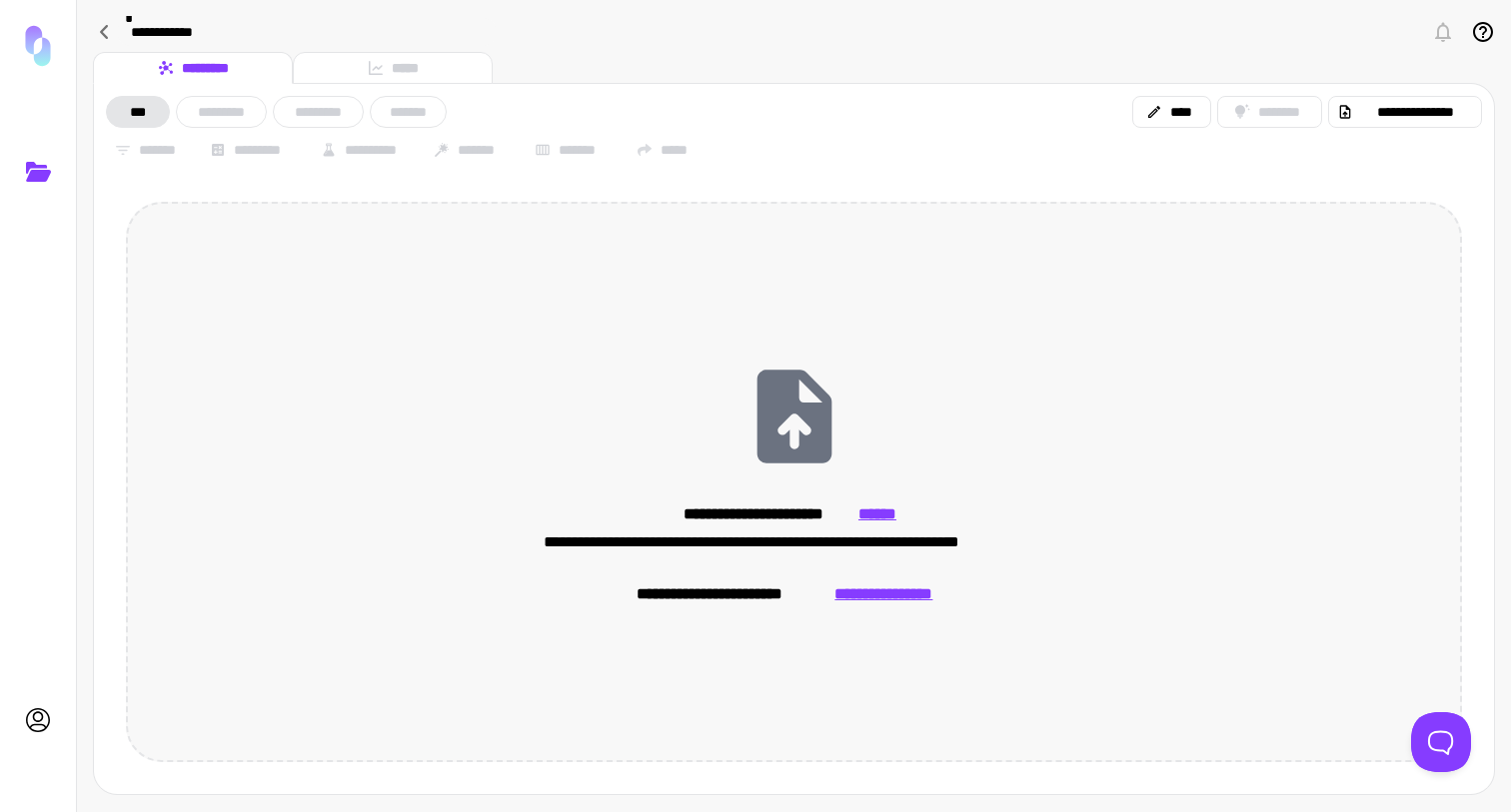 click on "******" at bounding box center [877, 514] 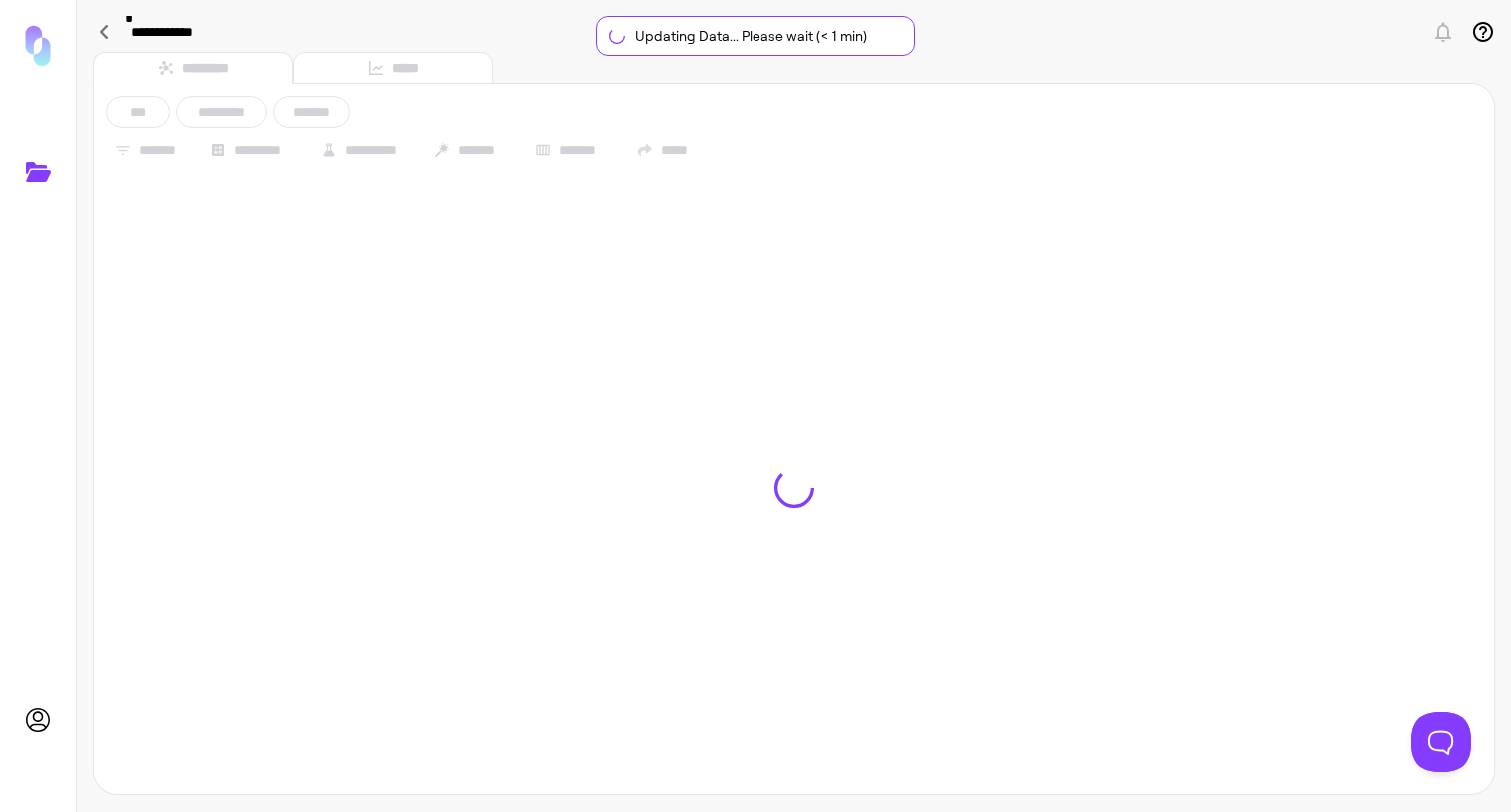 type on "**********" 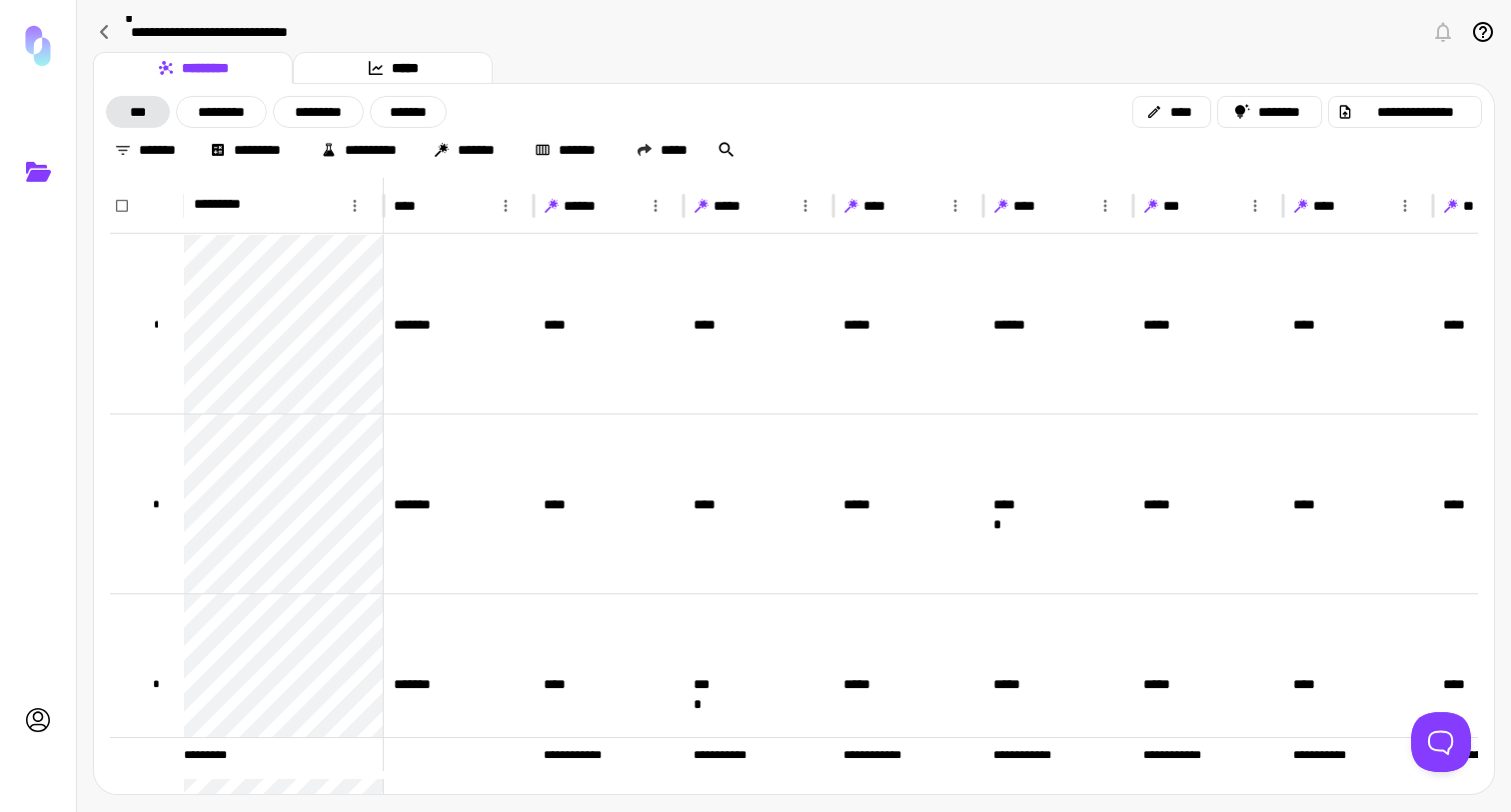scroll, scrollTop: 0, scrollLeft: 361, axis: horizontal 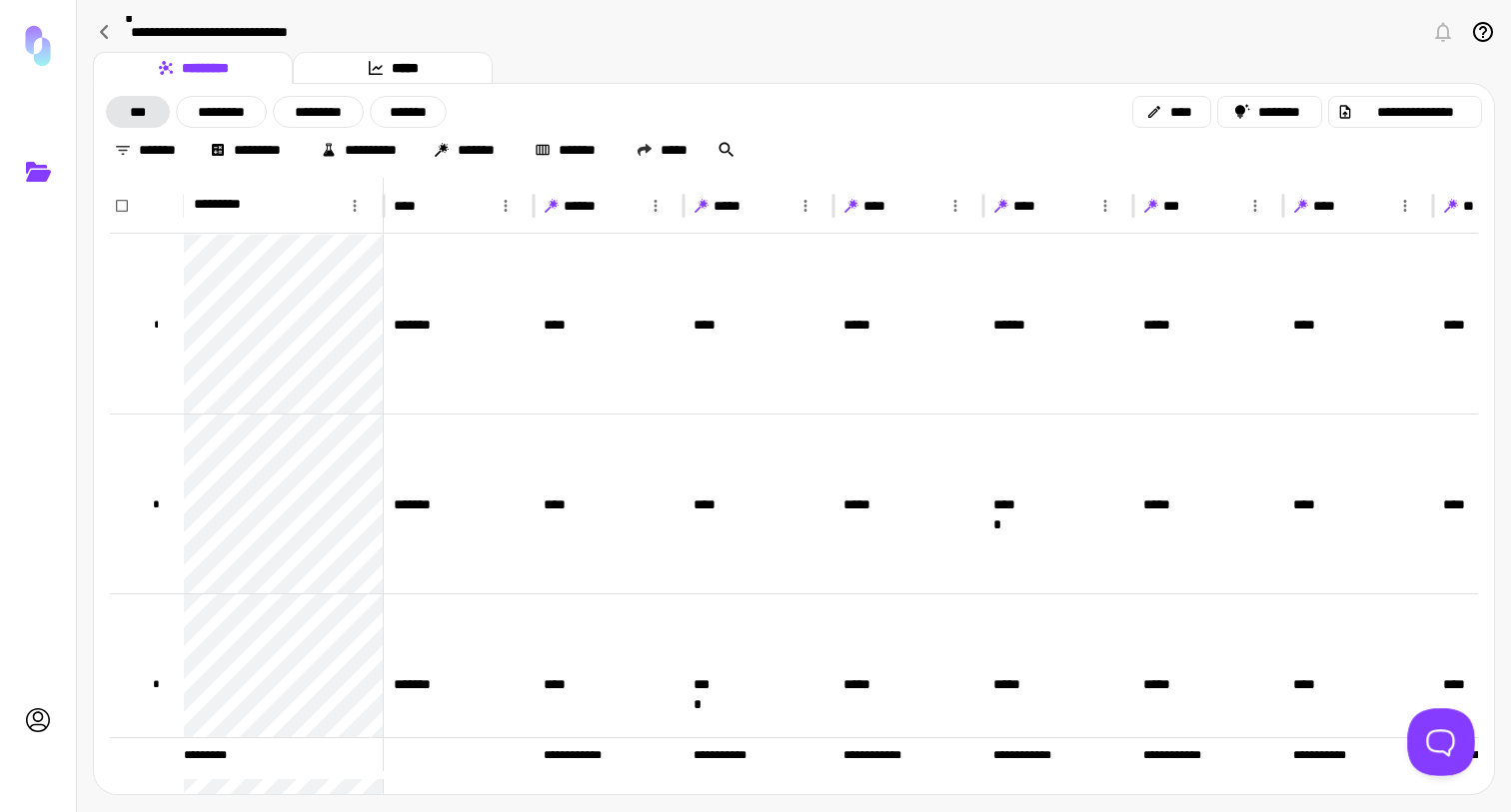 click at bounding box center (1437, 738) 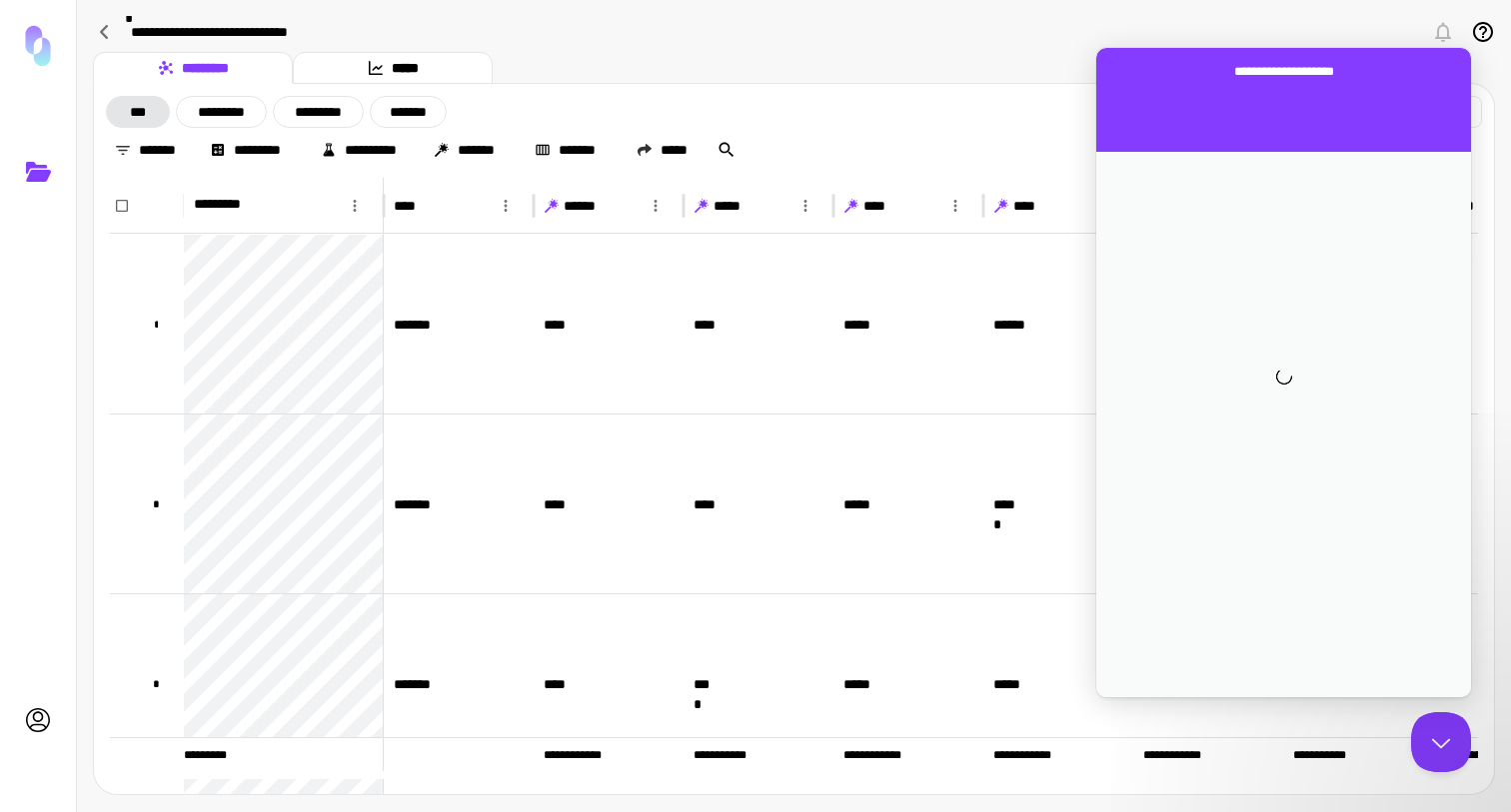 scroll, scrollTop: 0, scrollLeft: 0, axis: both 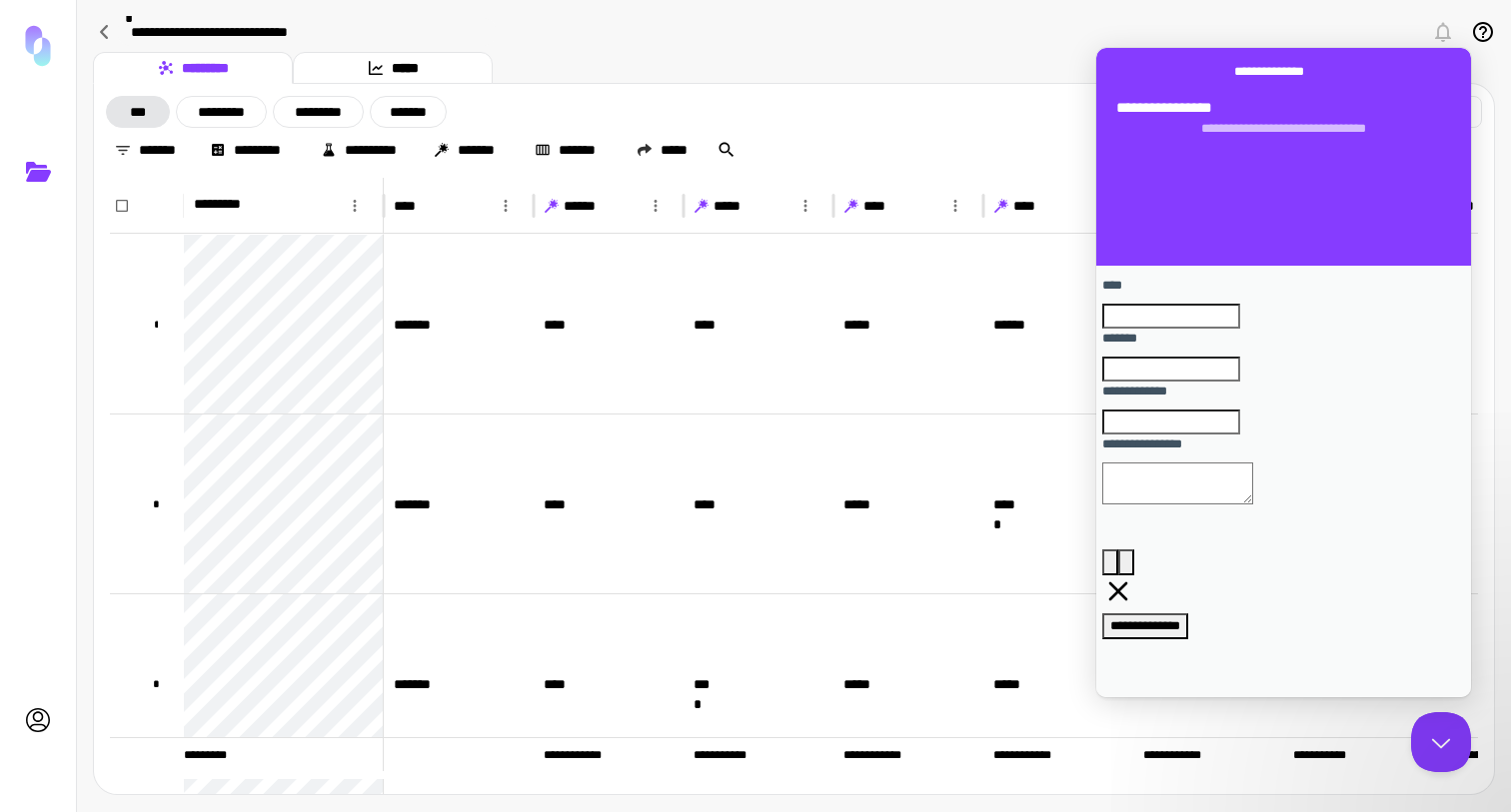 click on "**********" at bounding box center [793, 32] 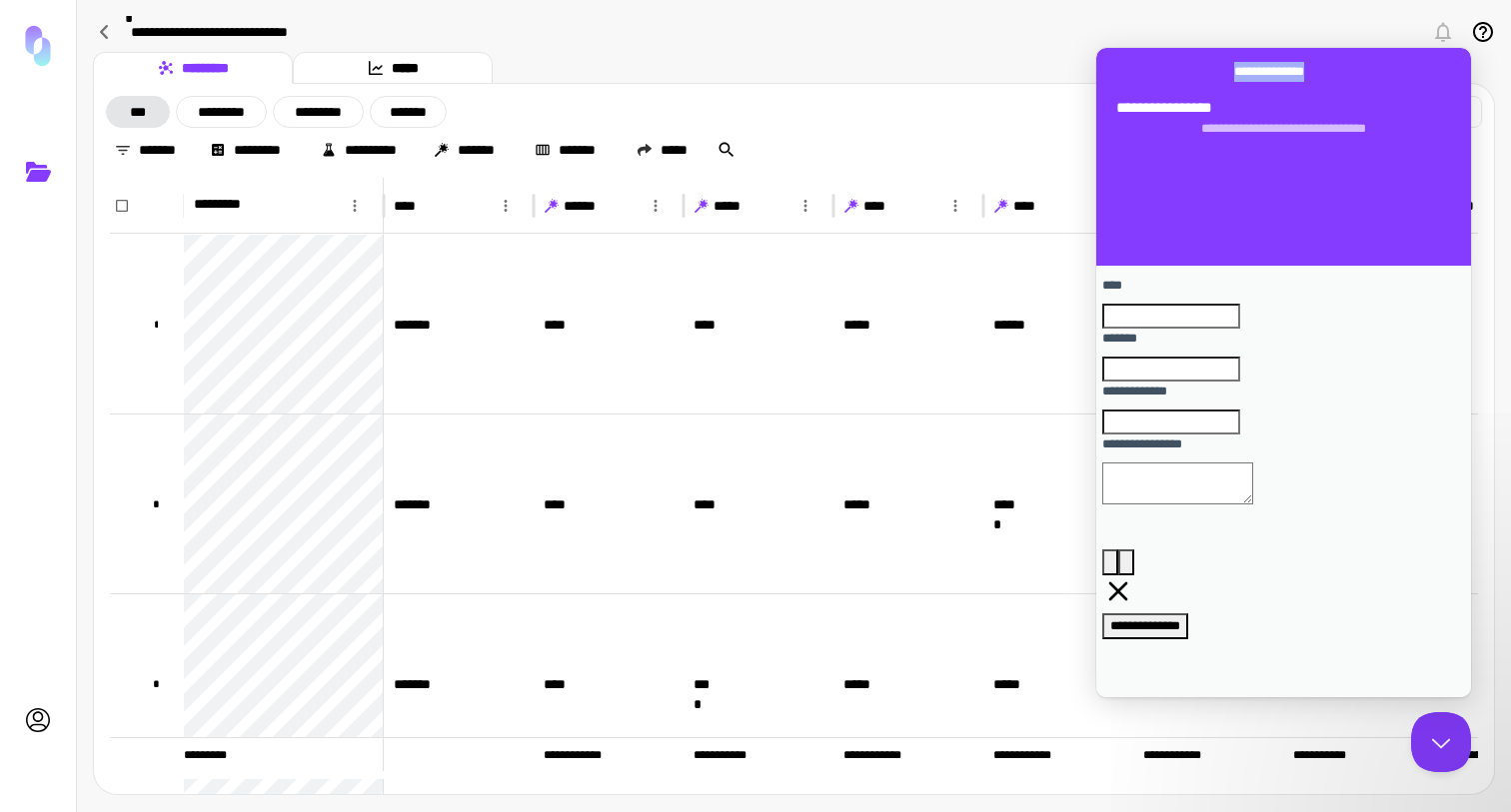 drag, startPoint x: 1243, startPoint y: 83, endPoint x: 1954, endPoint y: 107, distance: 711.40495 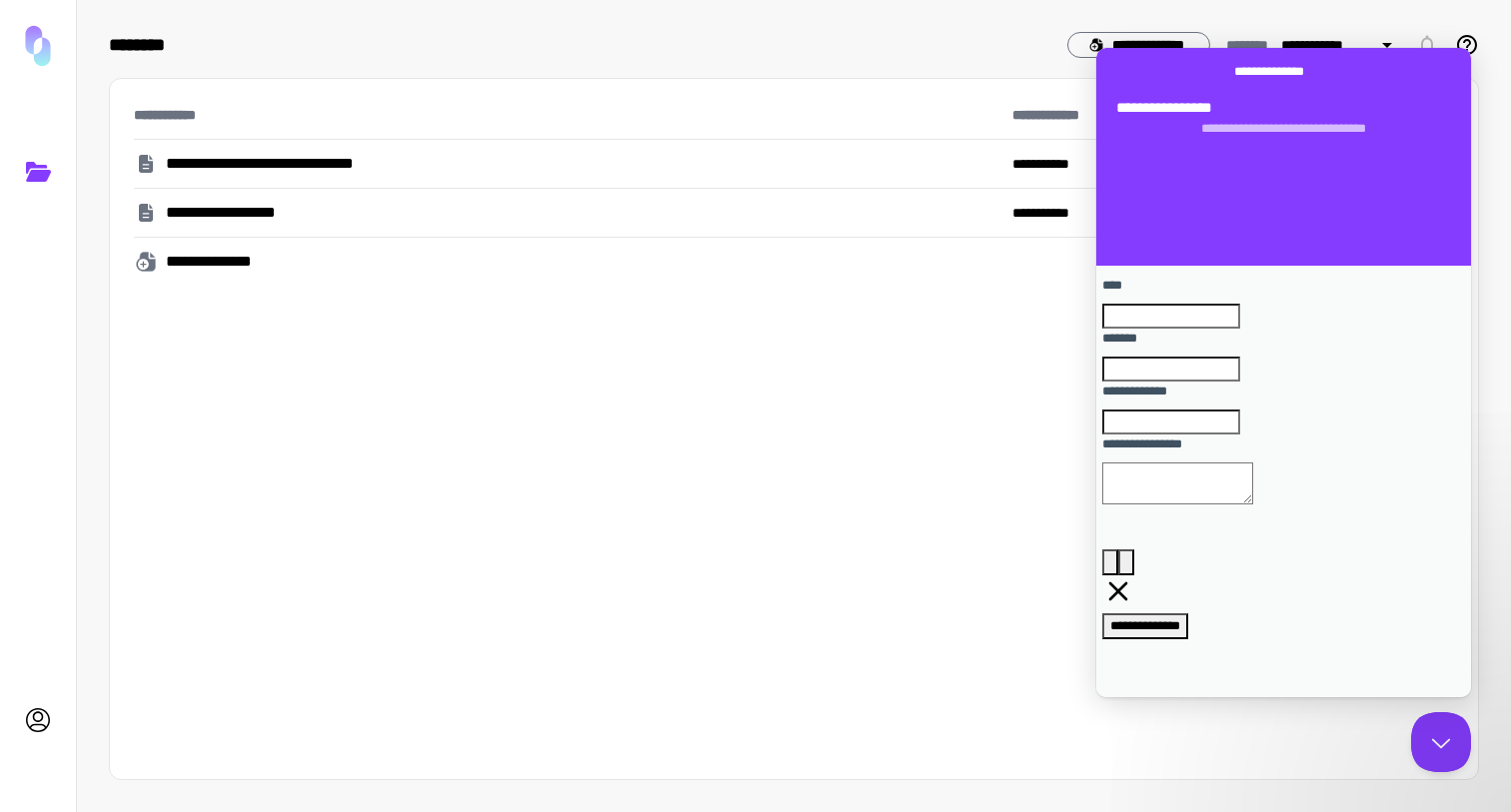 click on "**********" at bounding box center (289, 164) 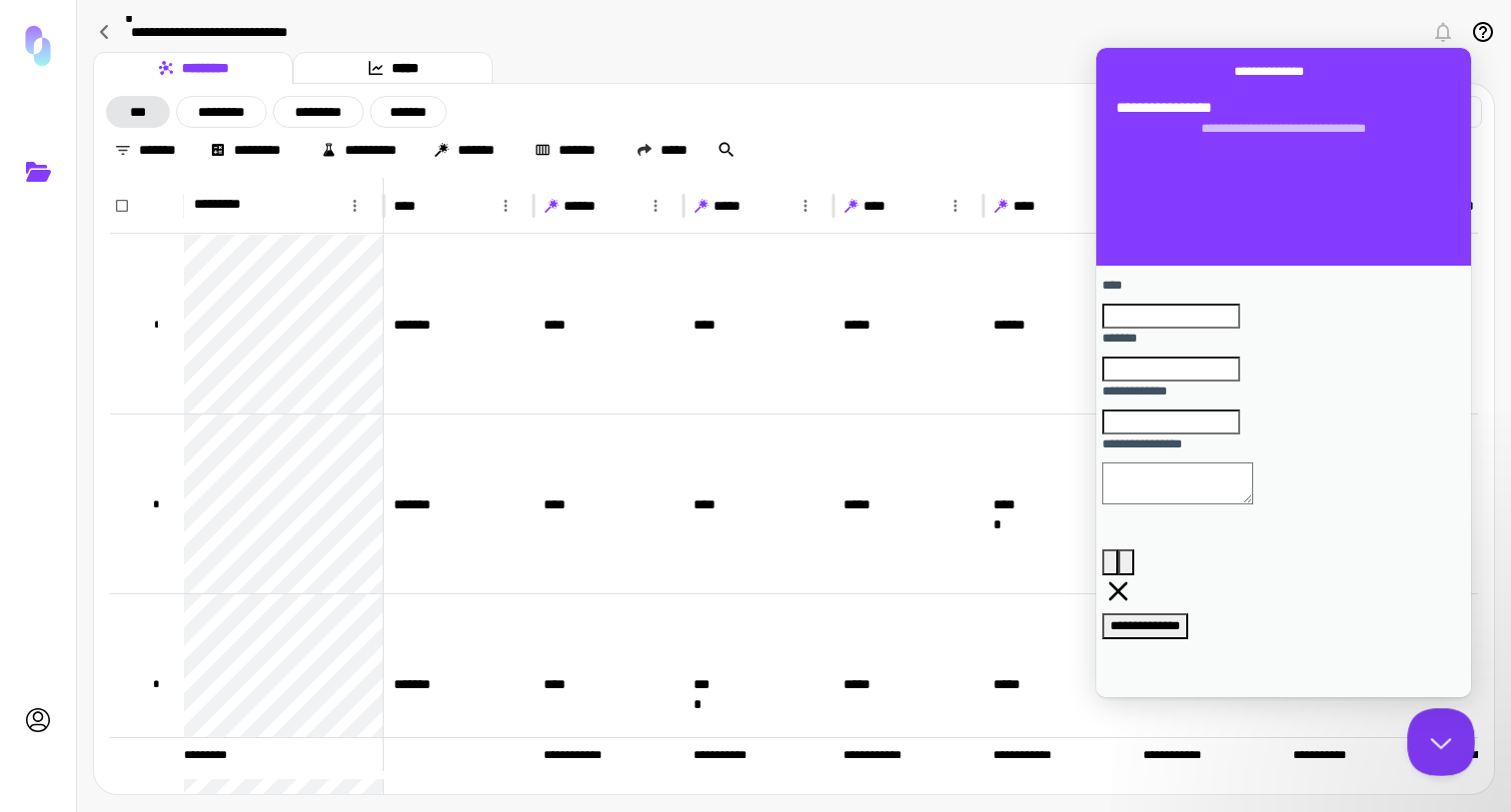 click at bounding box center [1437, 738] 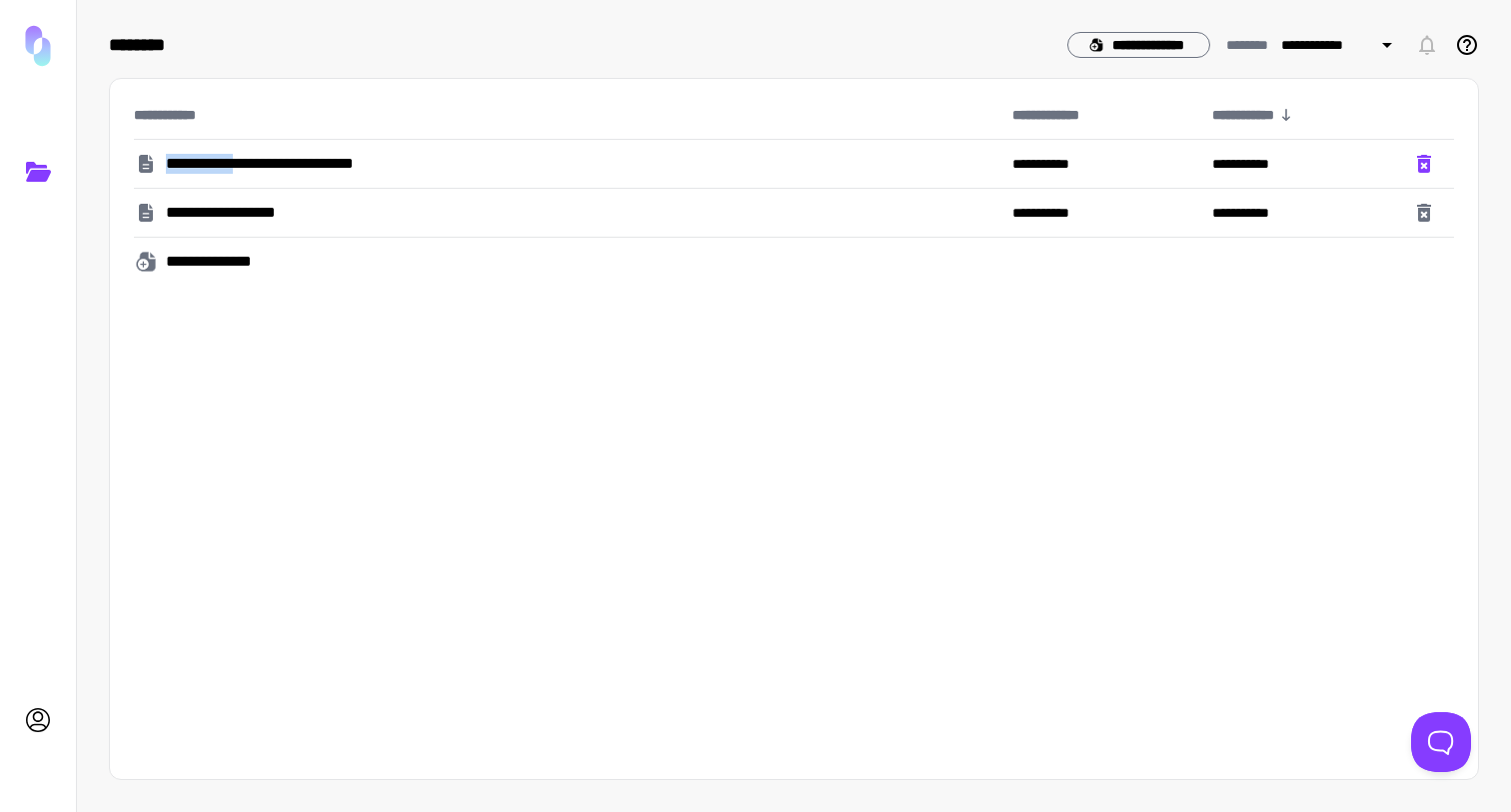 click 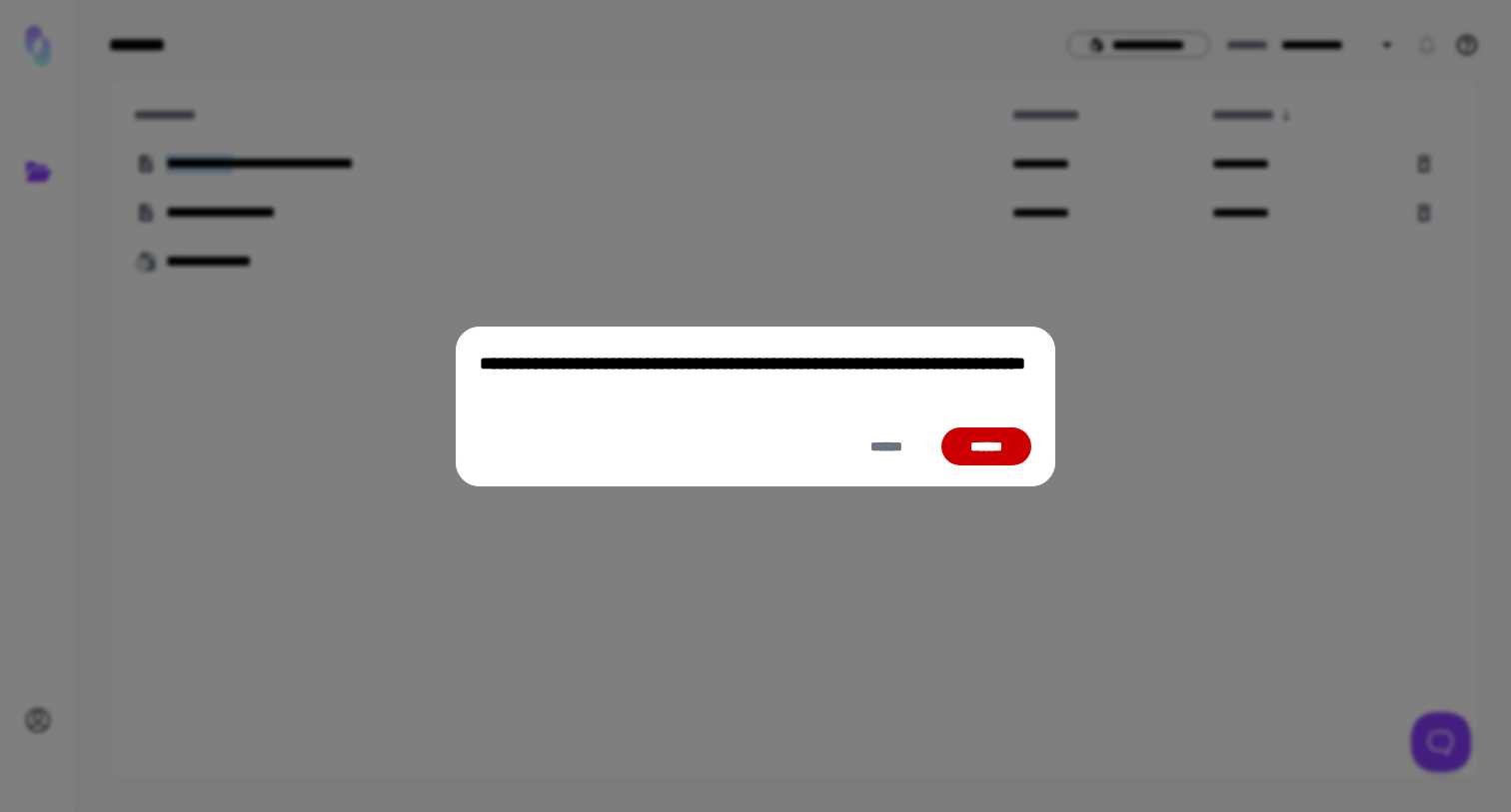 click on "******" at bounding box center (986, 446) 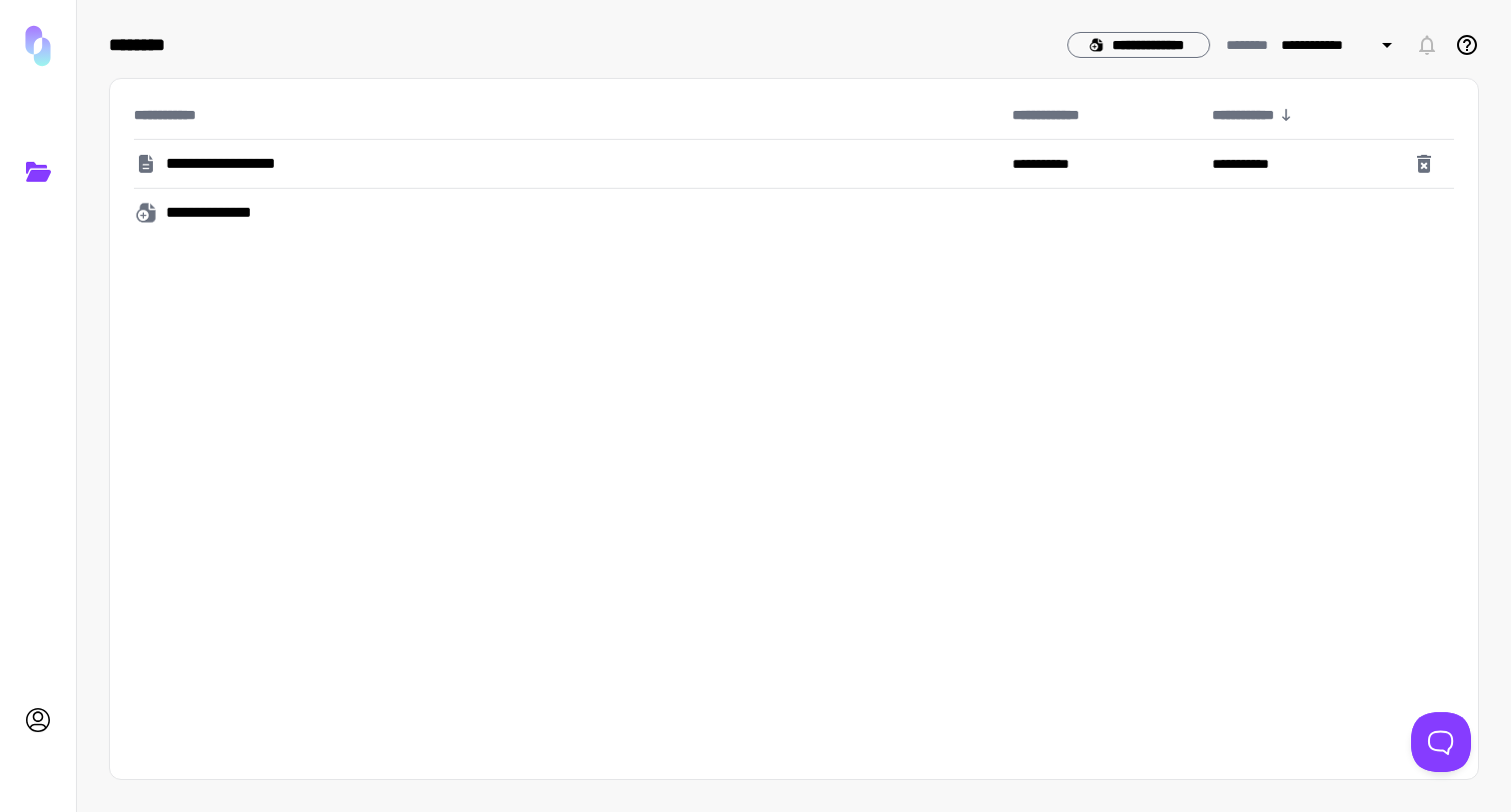 click 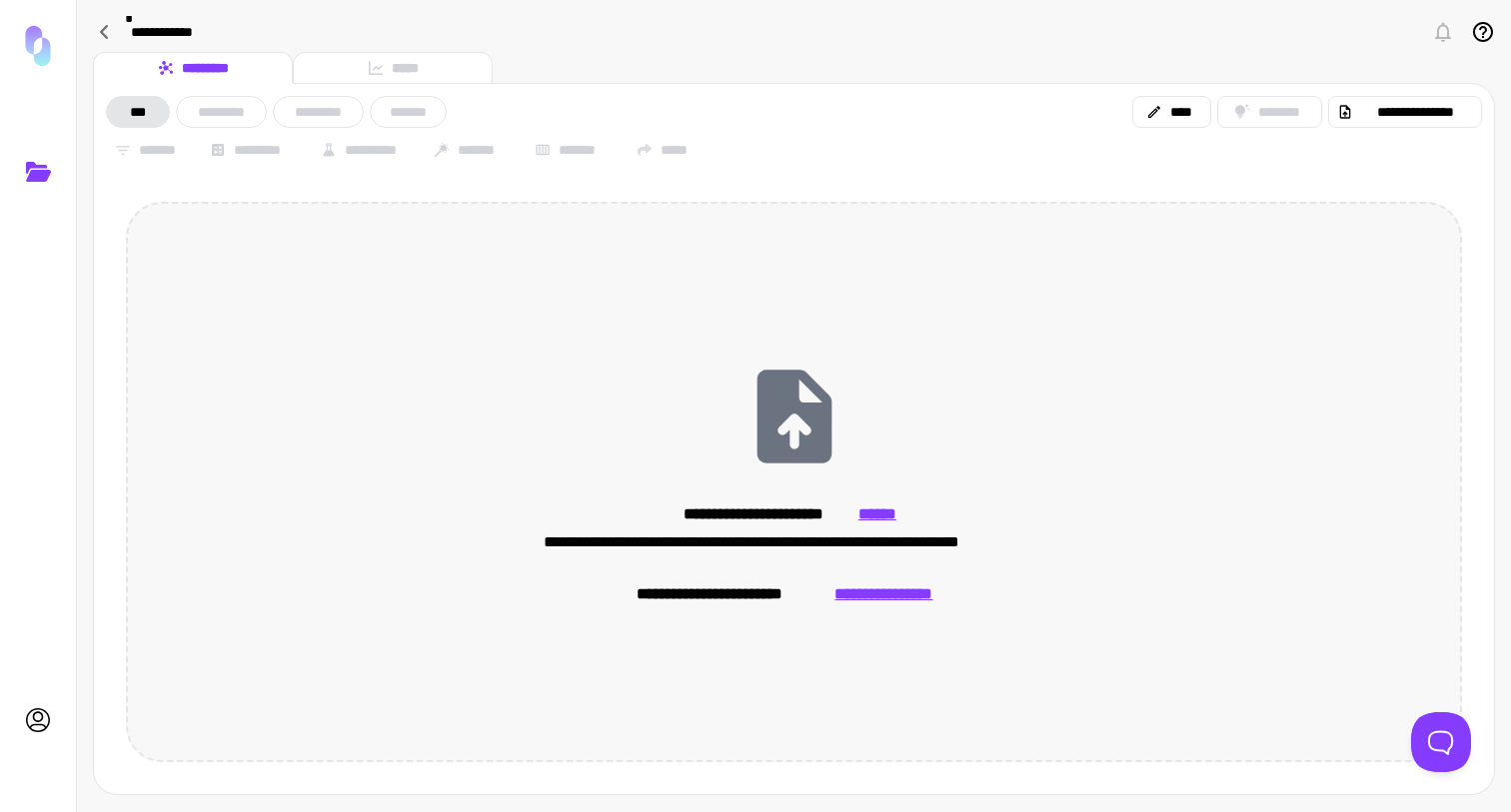 click on "******" at bounding box center (877, 514) 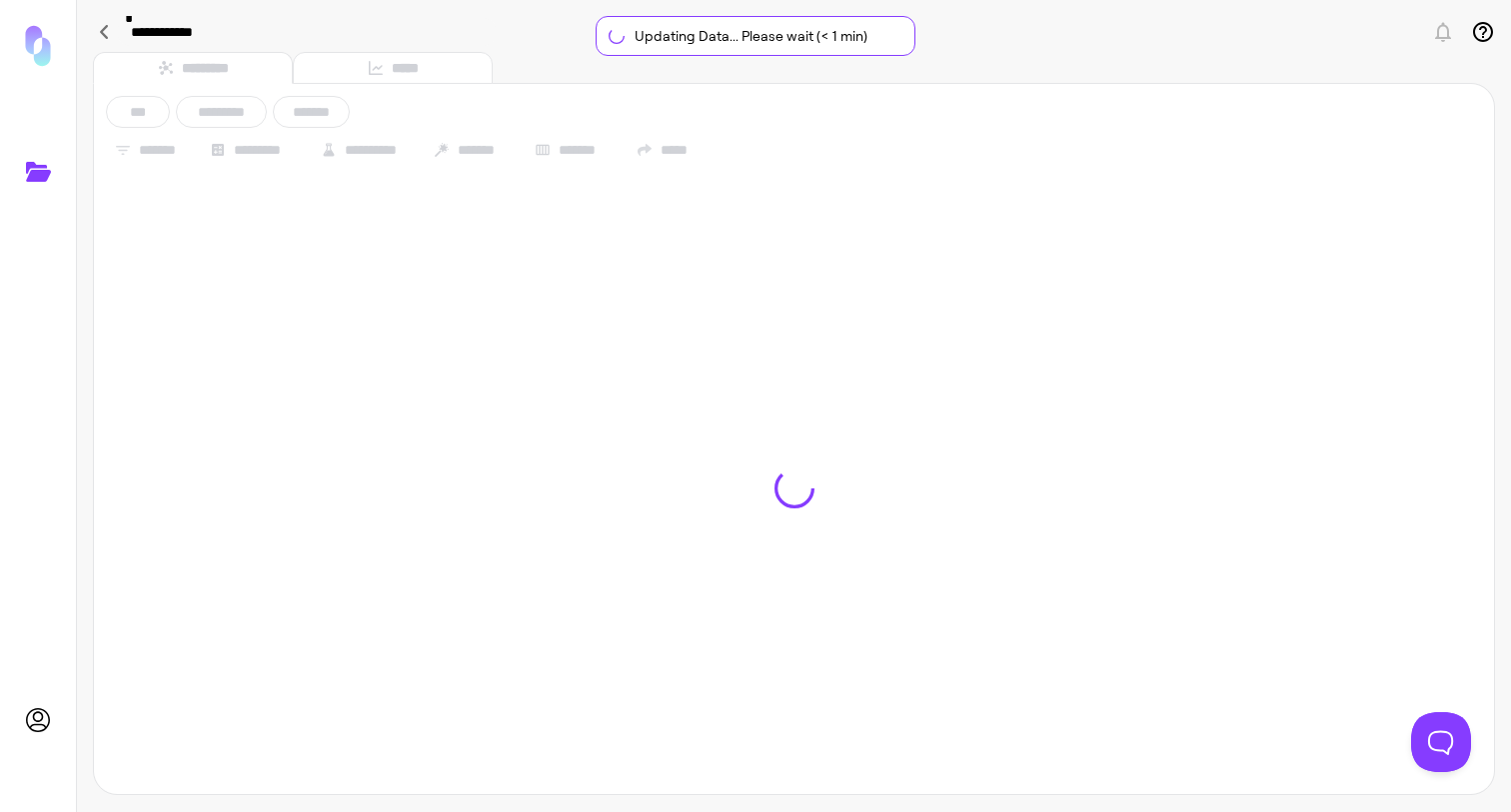 type on "**********" 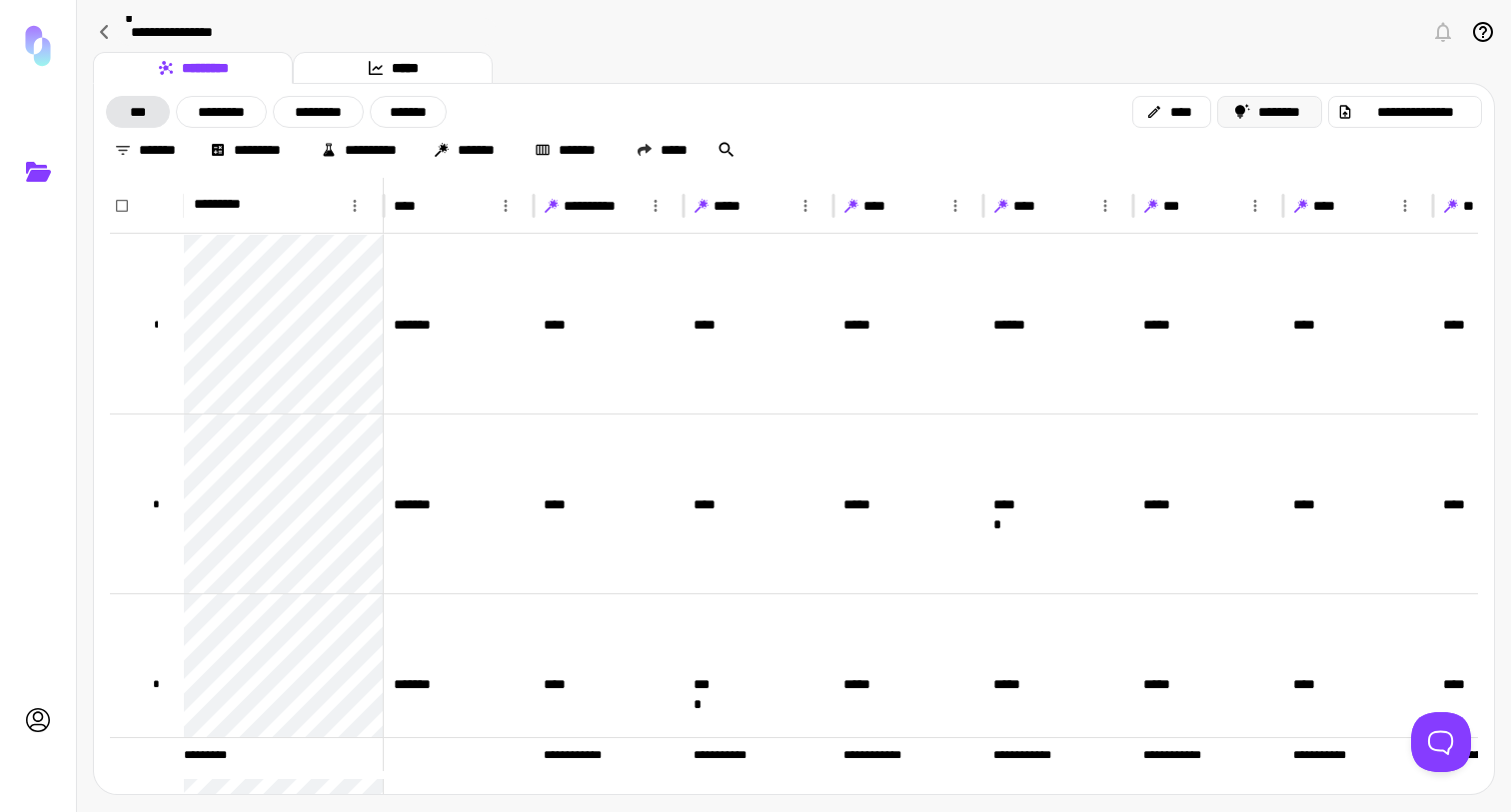 click on "********" at bounding box center (1270, 112) 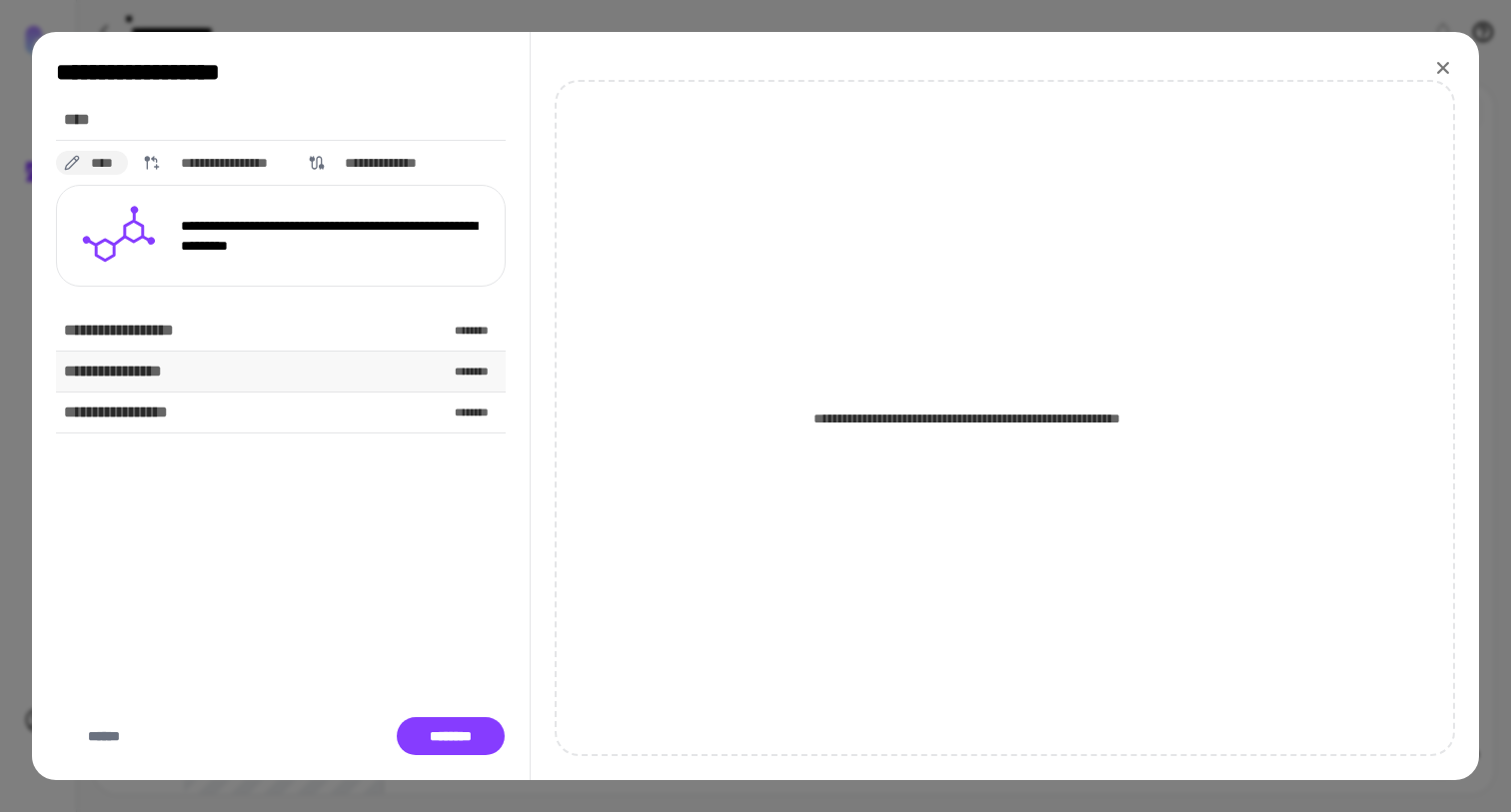 click on "**********" at bounding box center (118, 372) 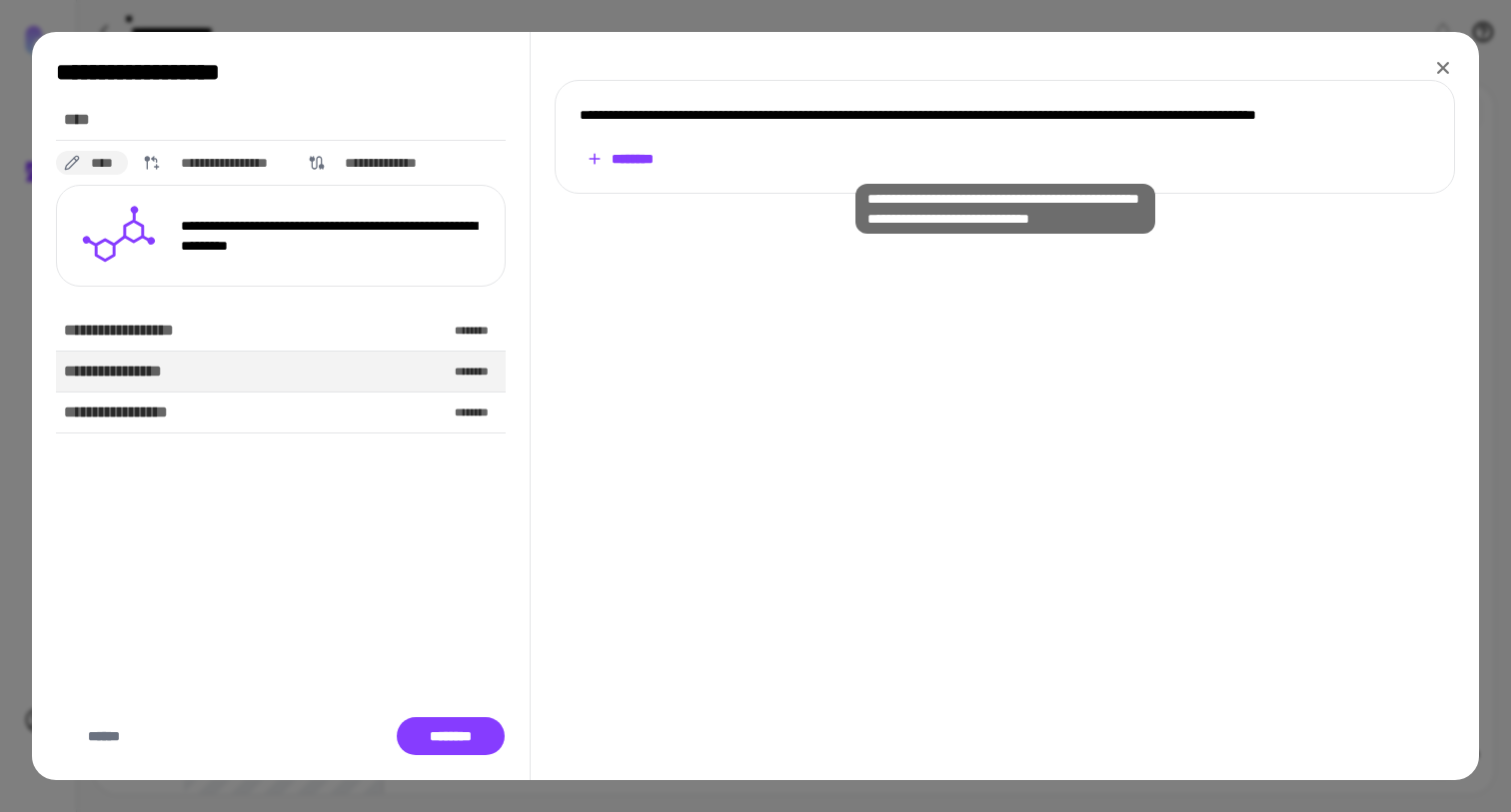click on "********" at bounding box center [620, 159] 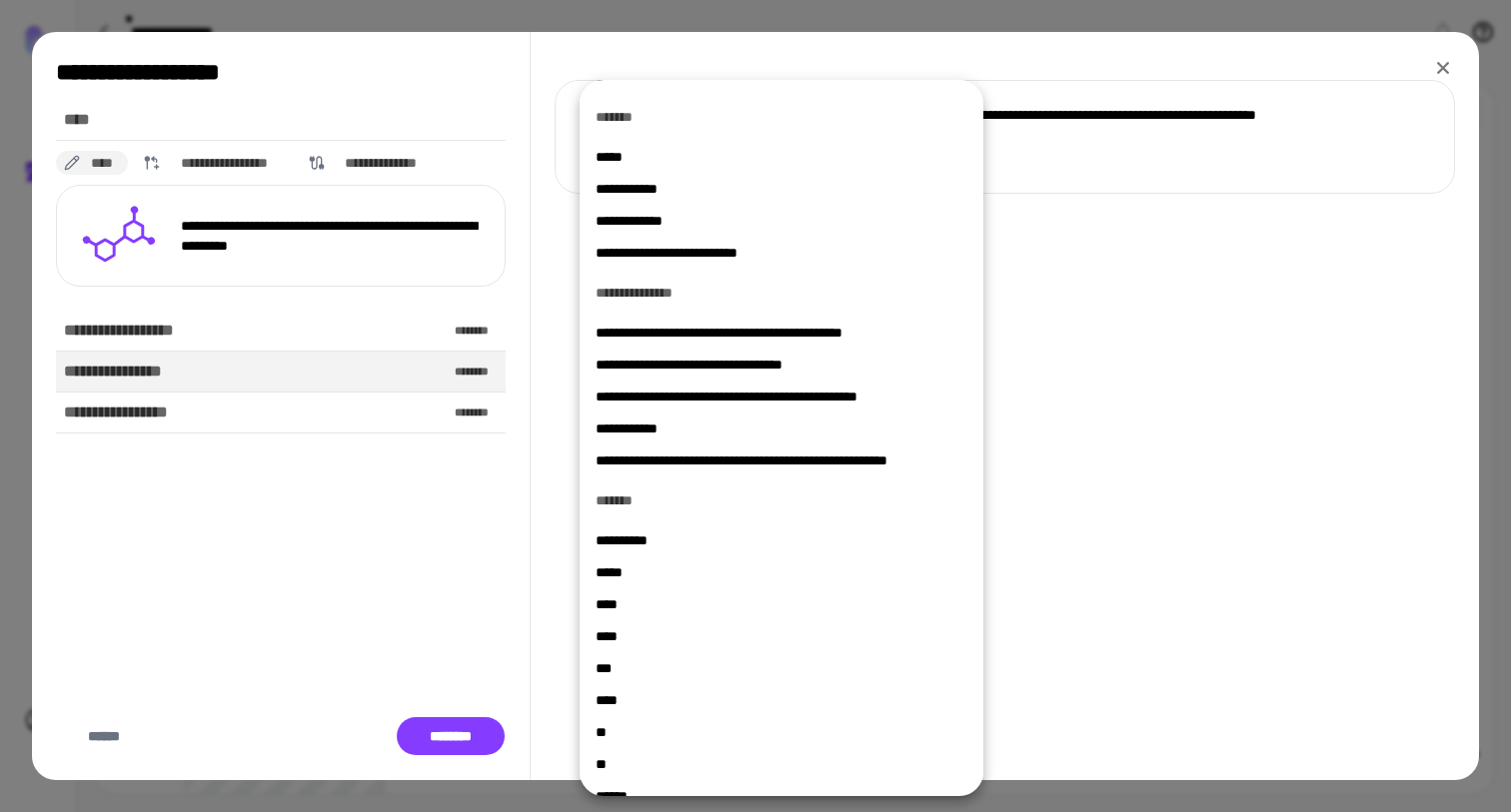 scroll, scrollTop: 362, scrollLeft: 0, axis: vertical 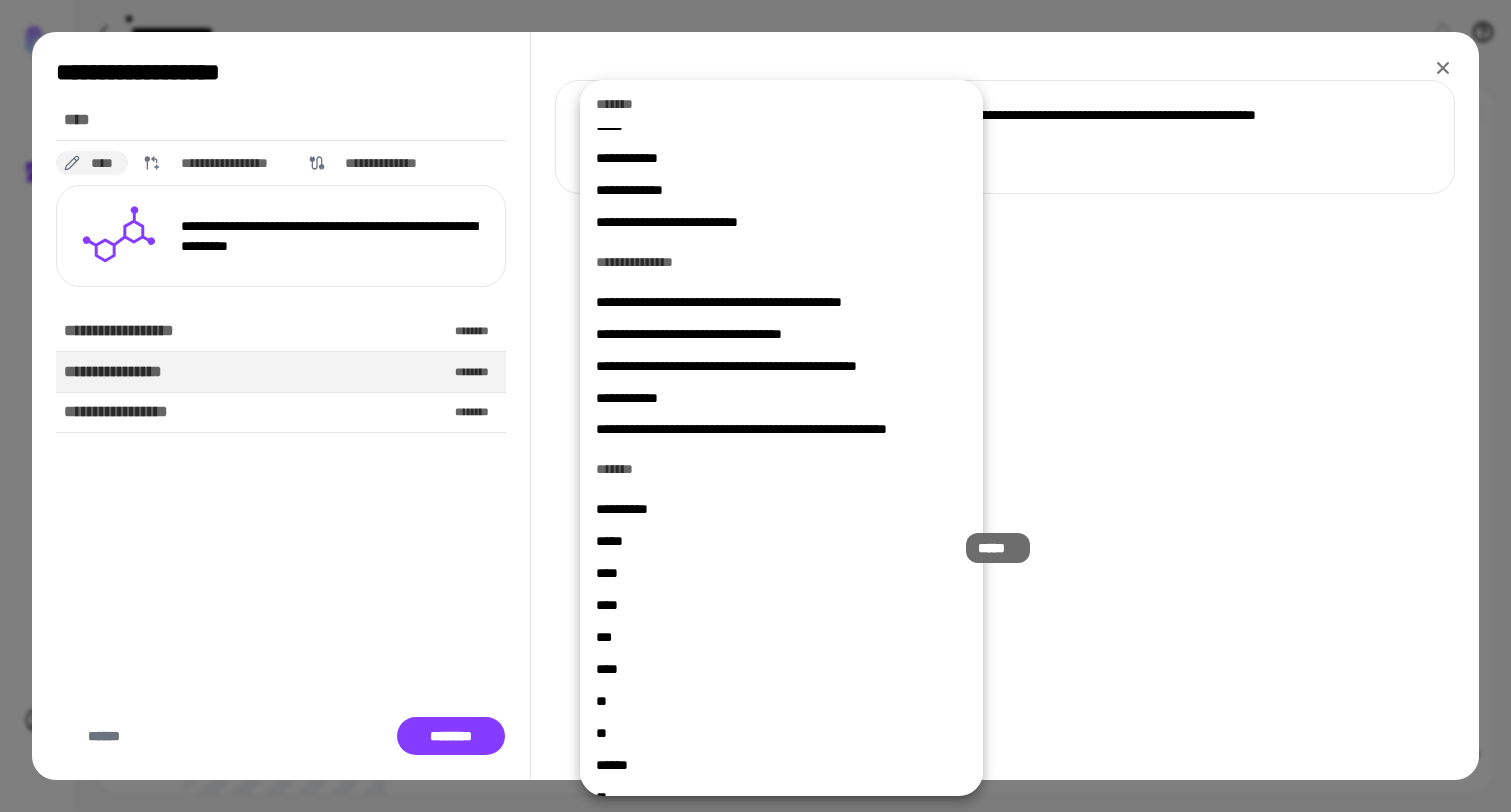 click on "*****" at bounding box center [773, 541] 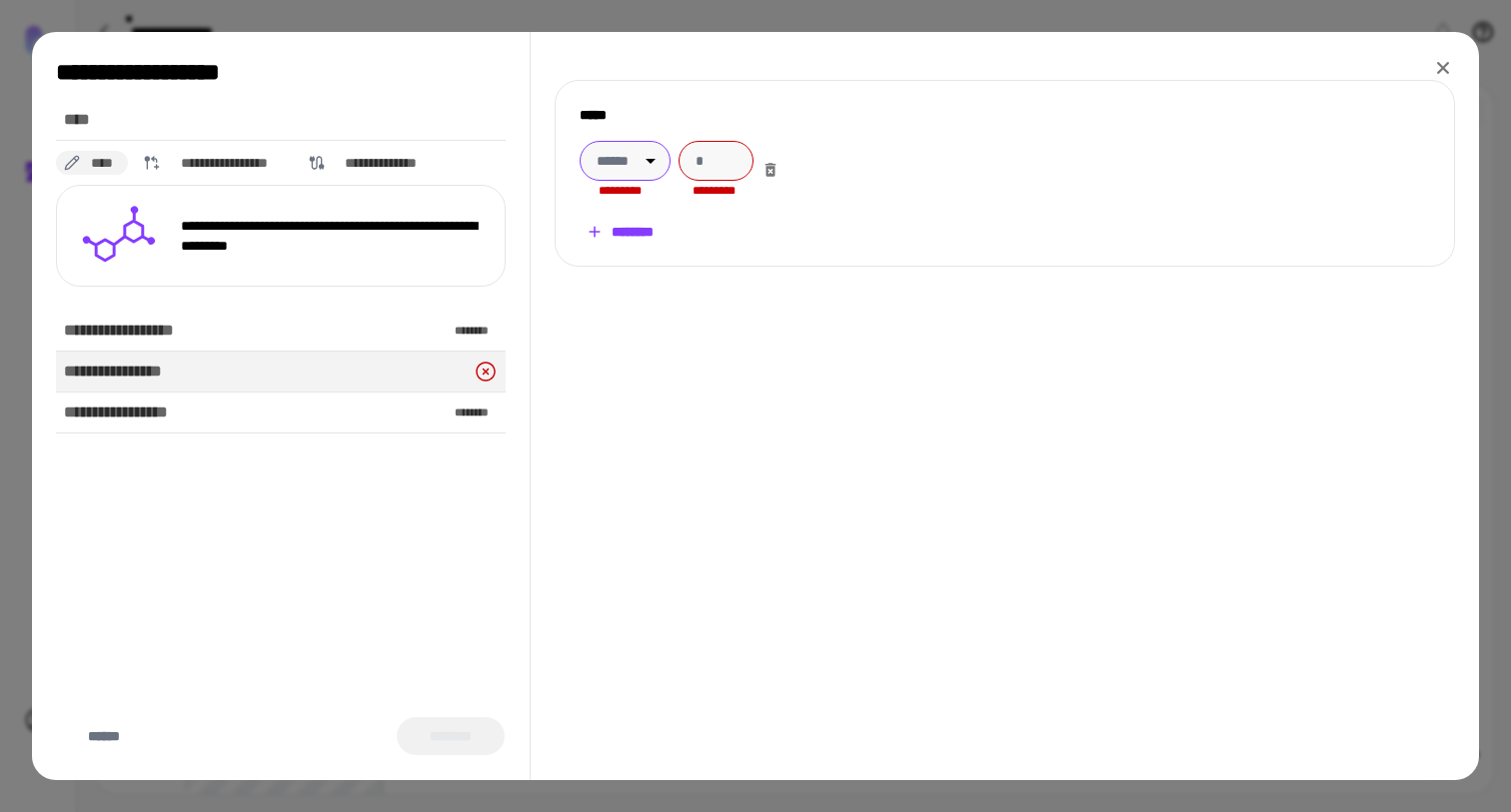 click on "**********" at bounding box center (756, 406) 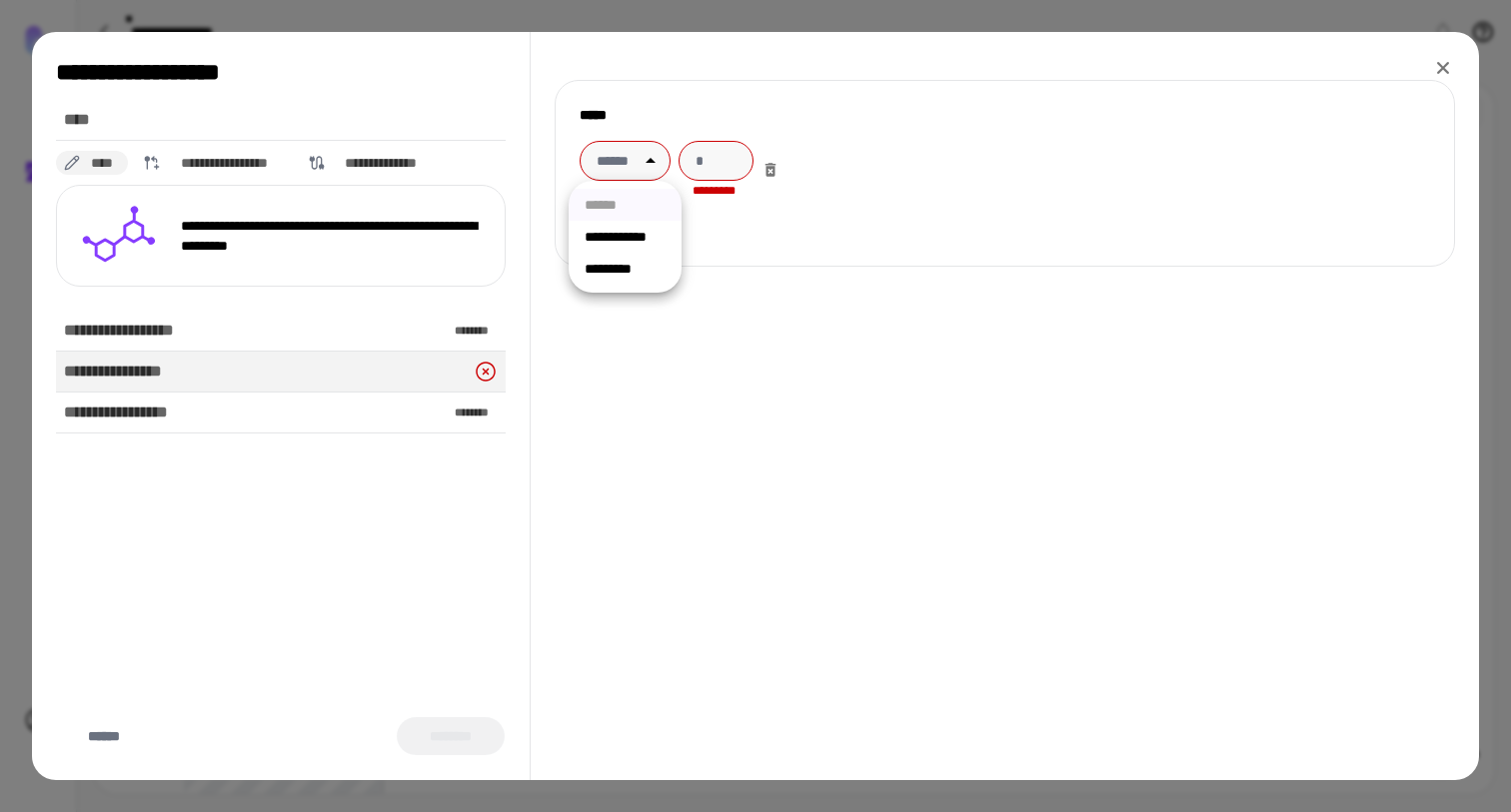 click on "*********" at bounding box center [625, 269] 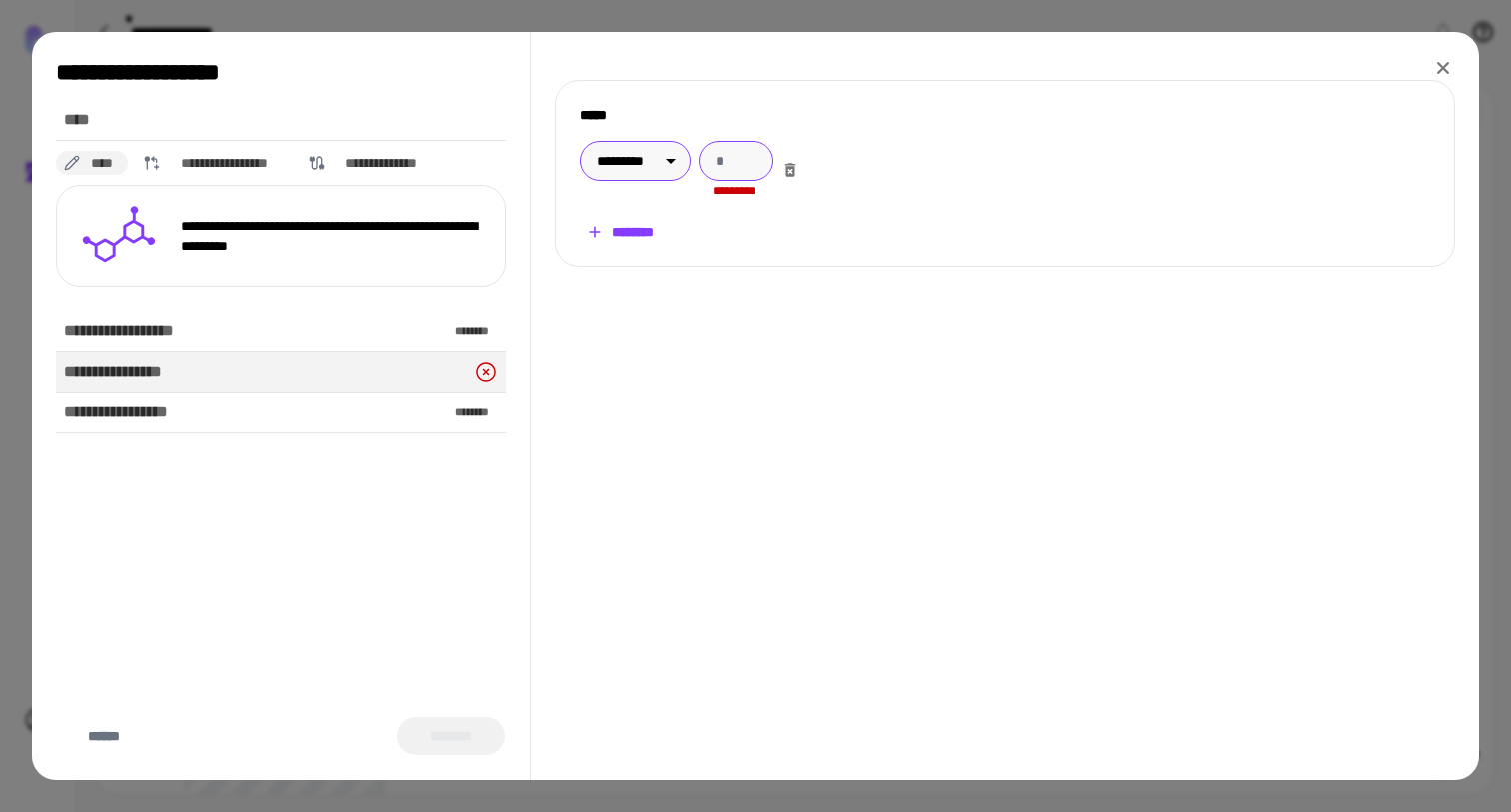 click at bounding box center [736, 161] 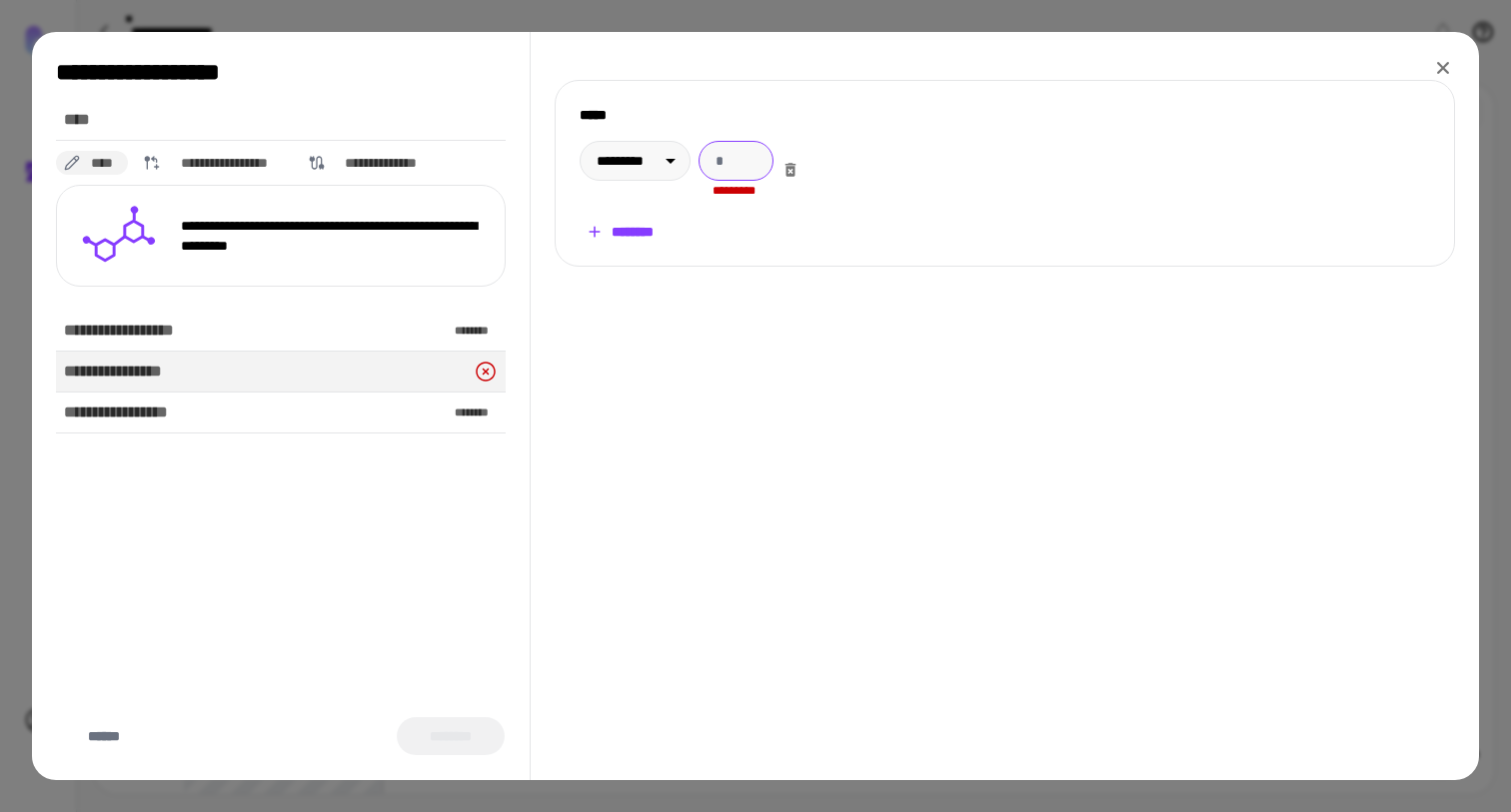 click at bounding box center [736, 161] 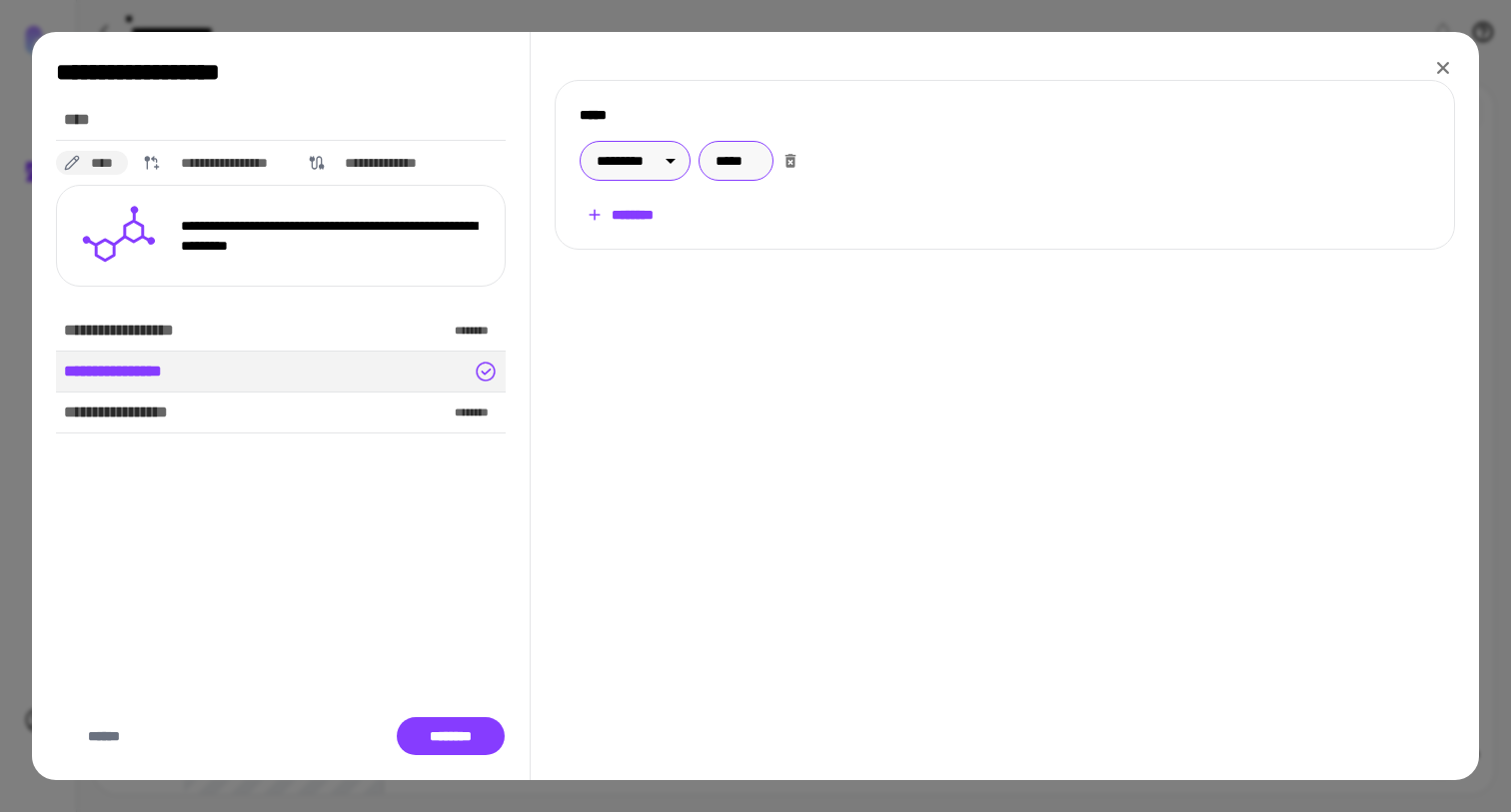 type on "*****" 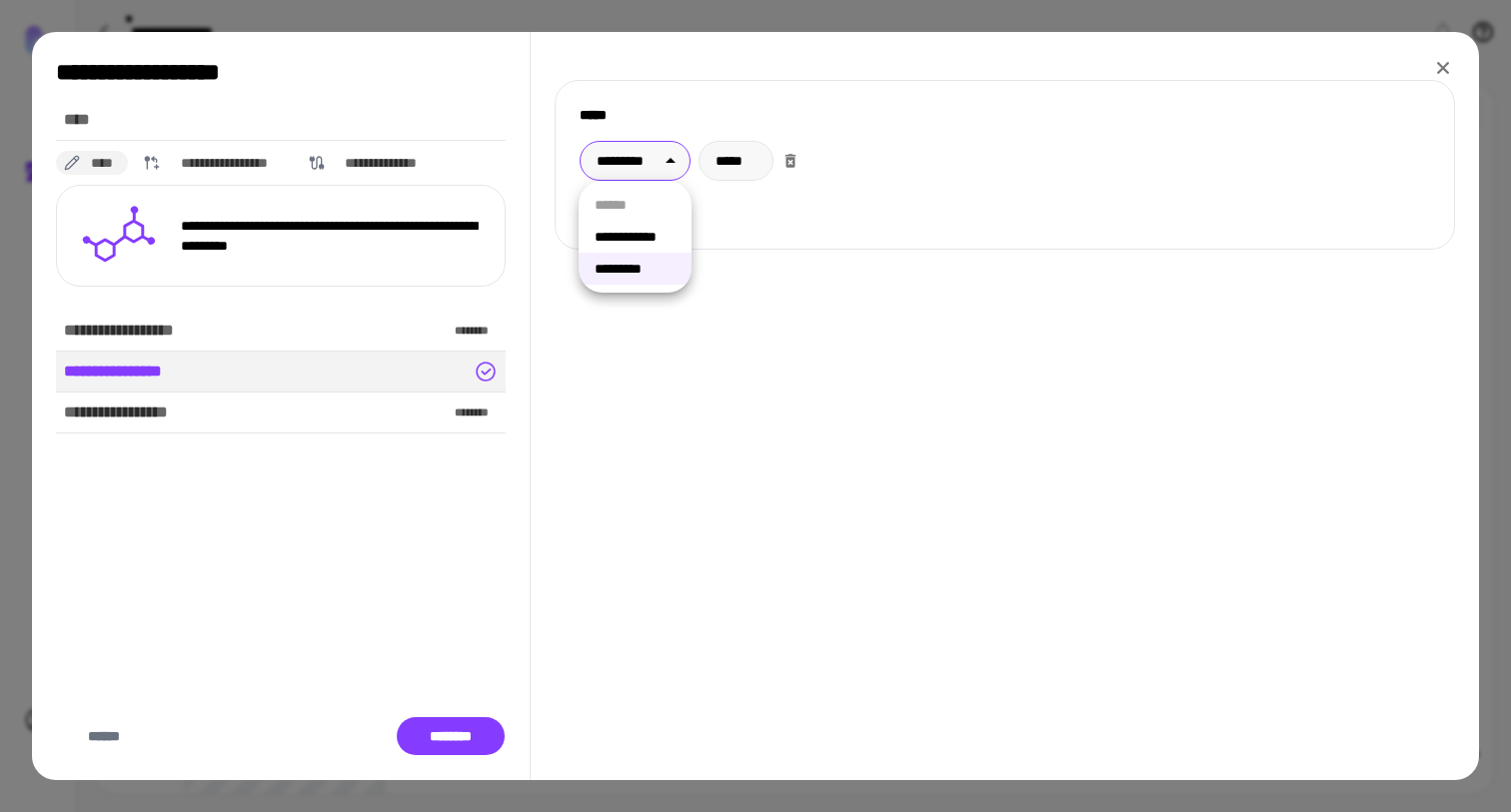 click on "**********" at bounding box center [635, 237] 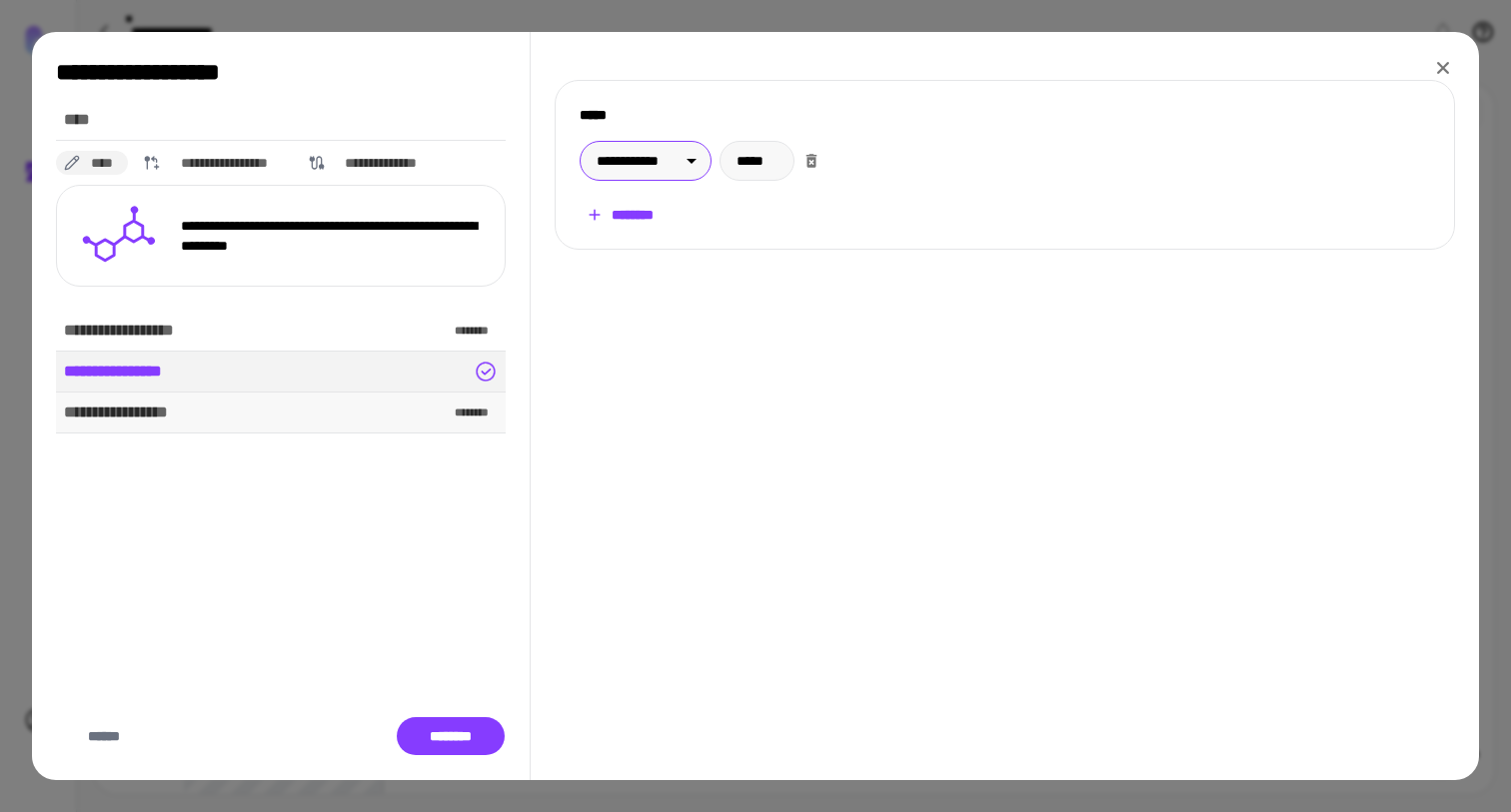 click on "**********" at bounding box center (122, 412) 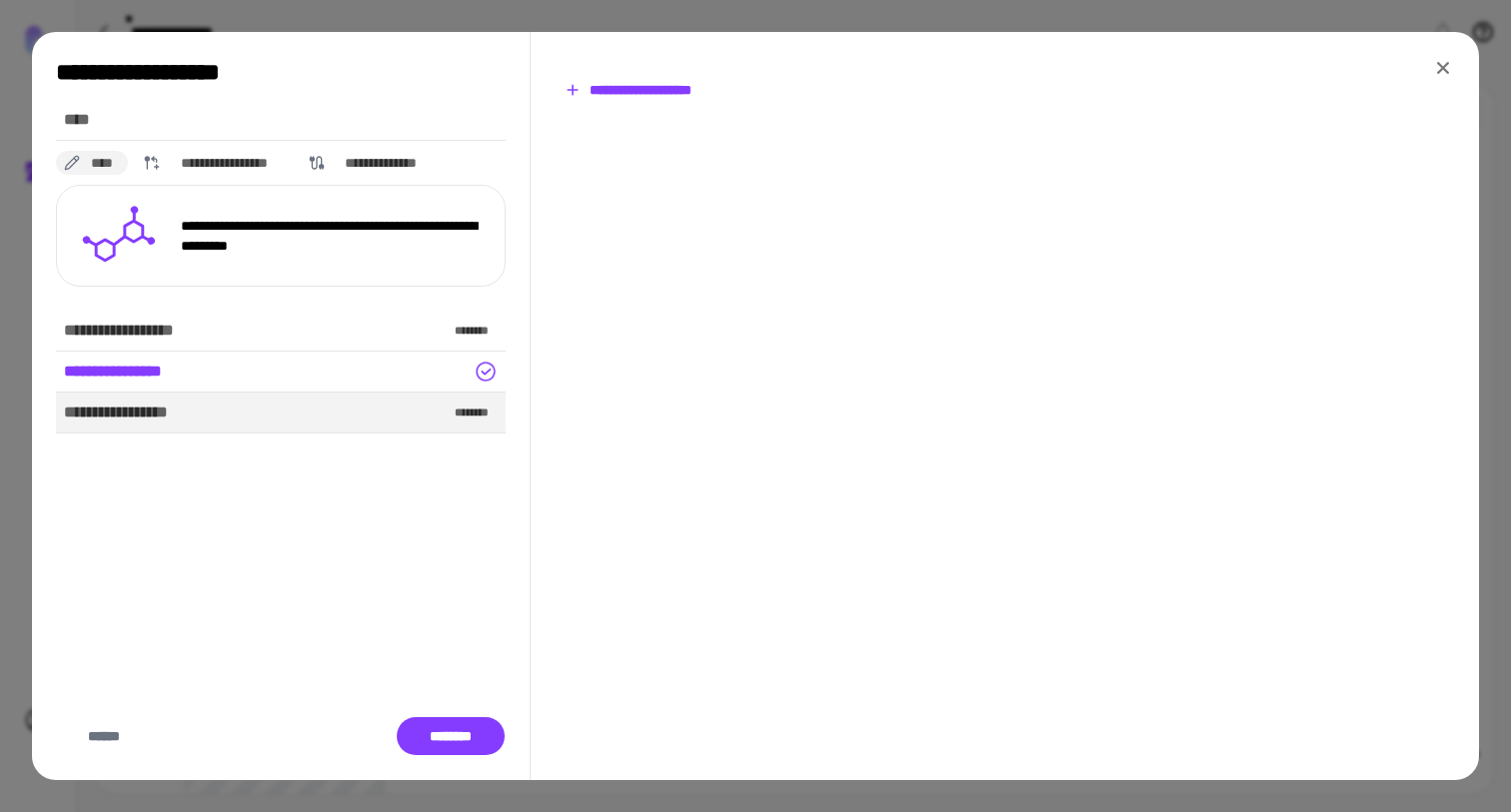 click on "********" at bounding box center (477, 412) 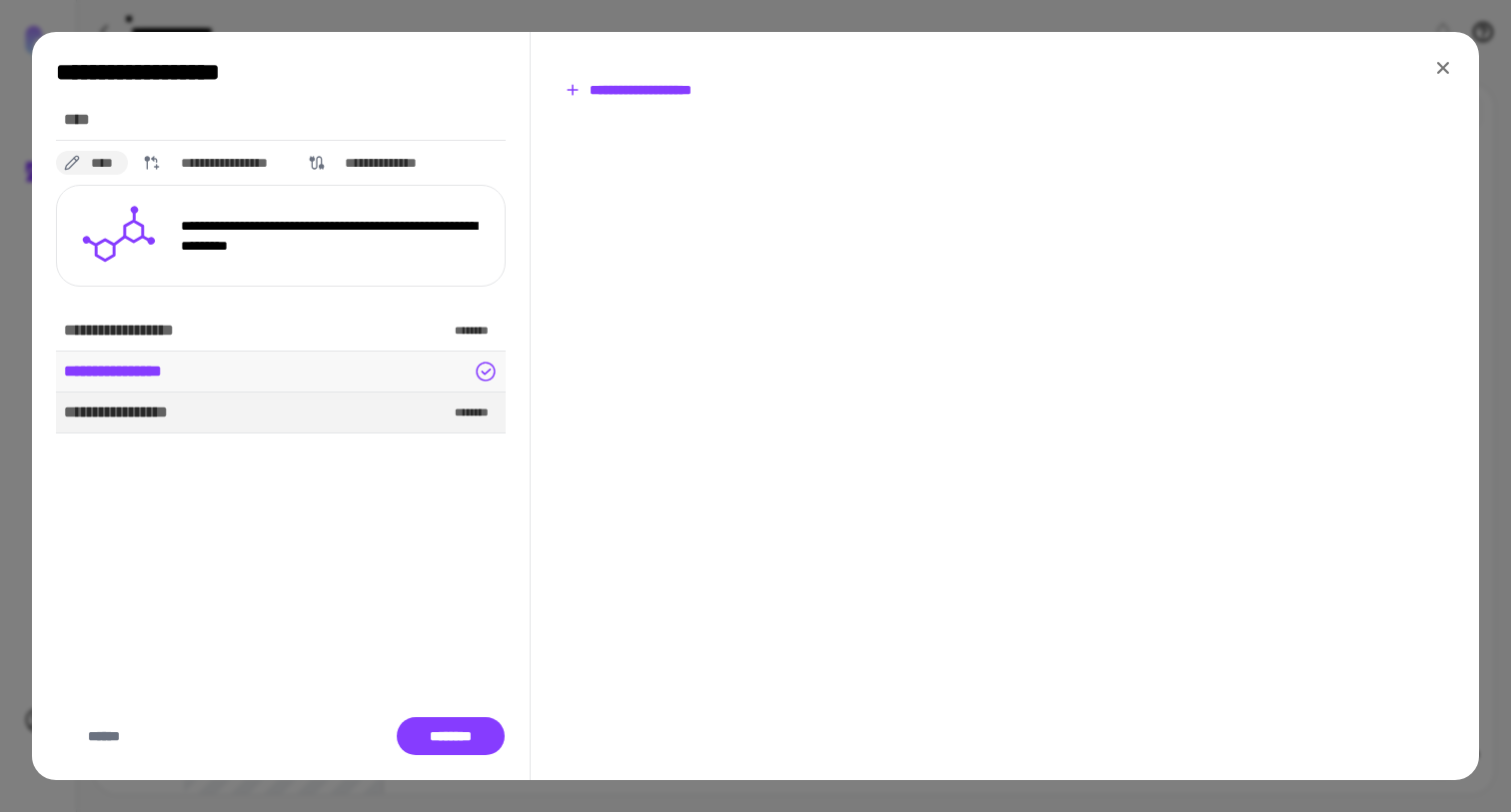 click on "**********" at bounding box center [118, 372] 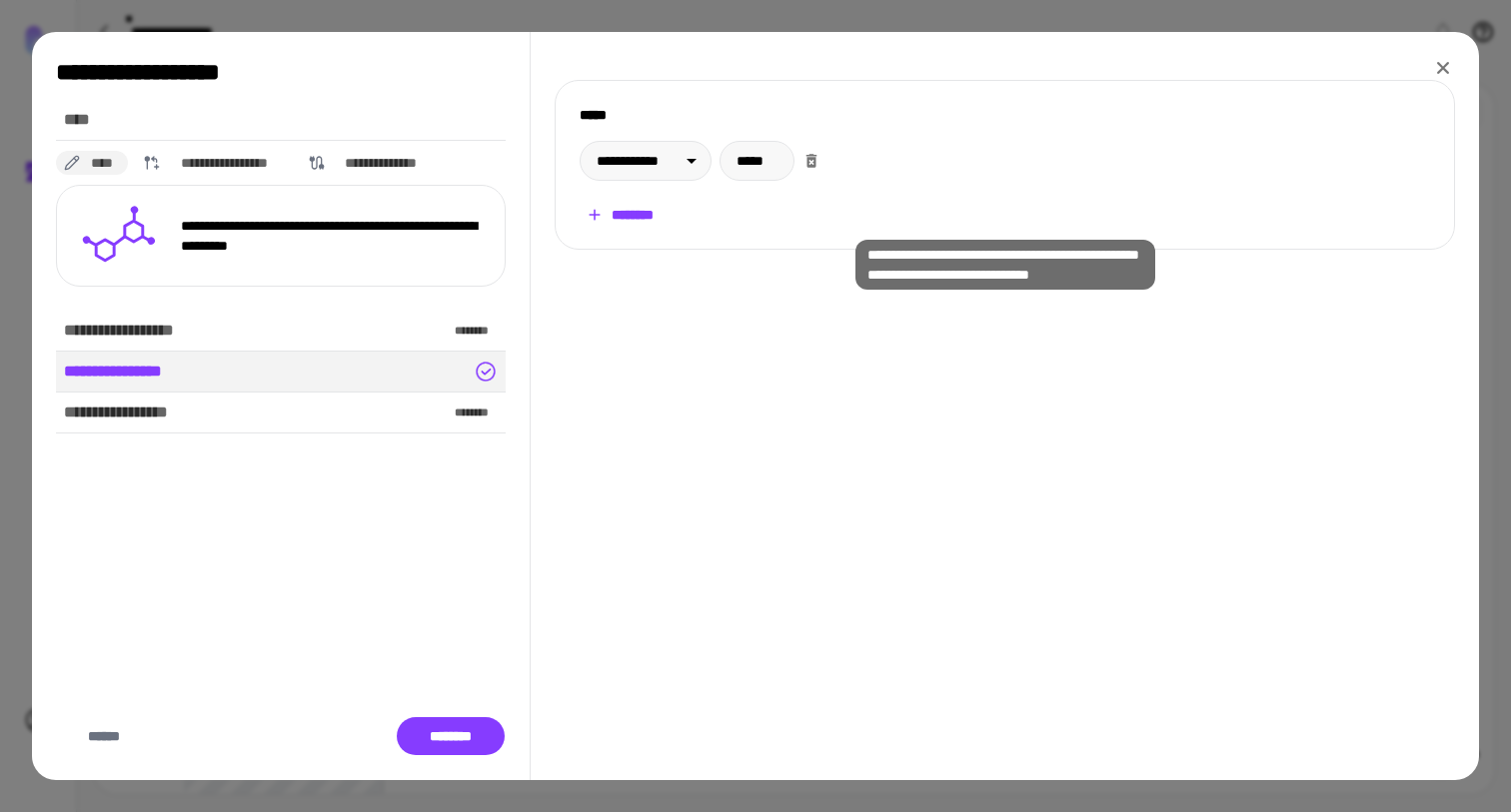 click on "********" at bounding box center [620, 215] 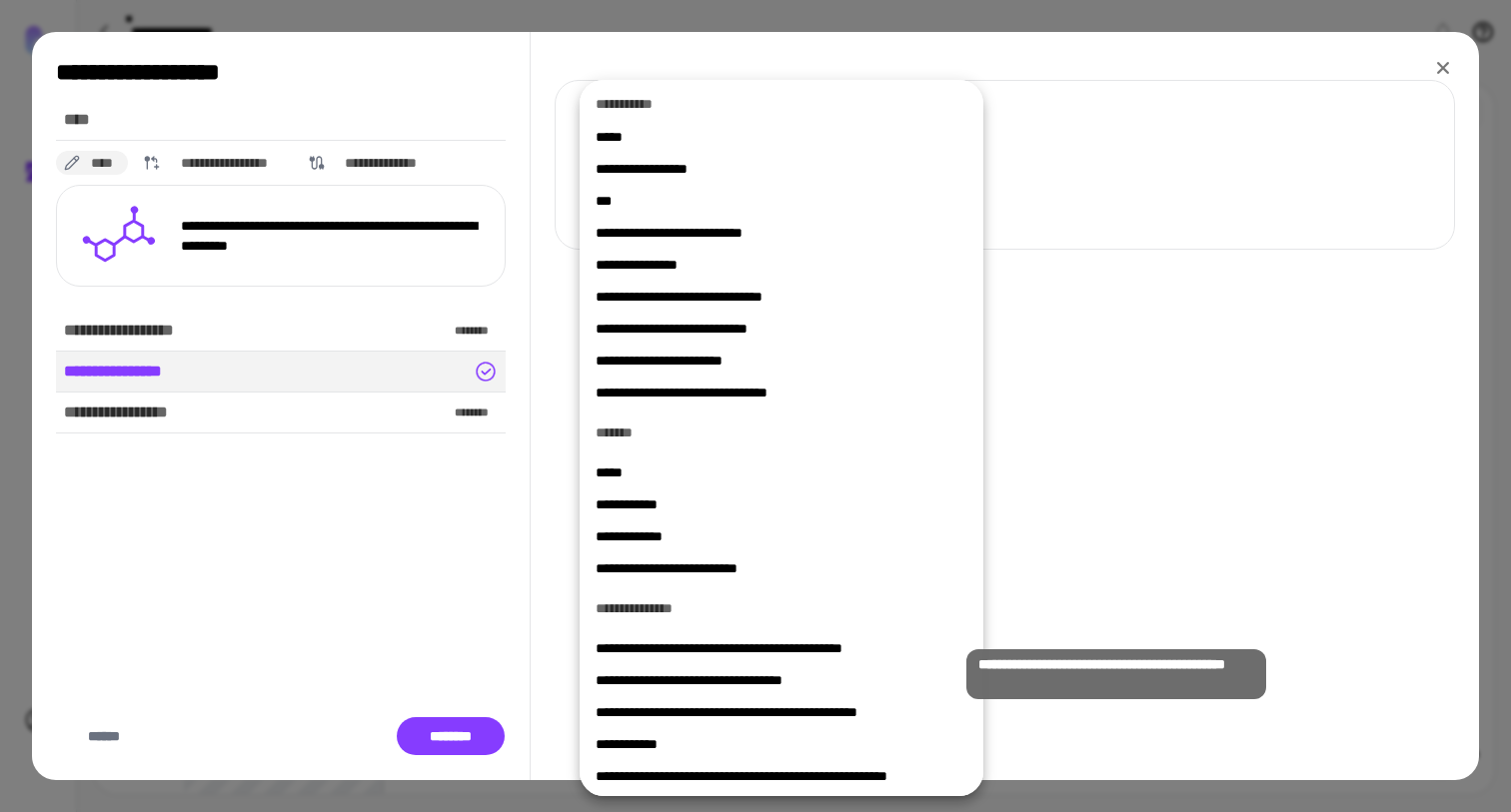 scroll, scrollTop: 0, scrollLeft: 0, axis: both 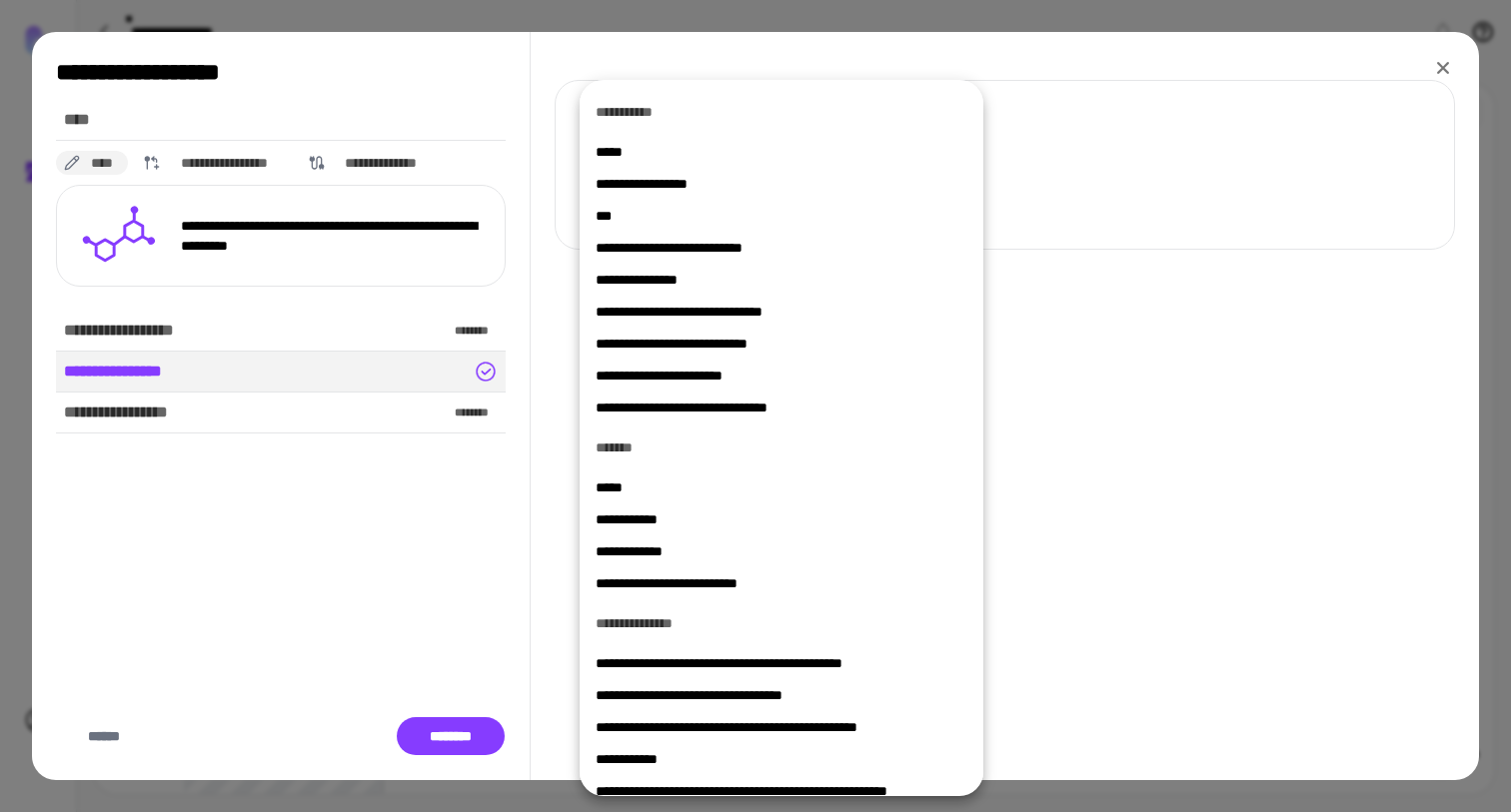 click at bounding box center [756, 406] 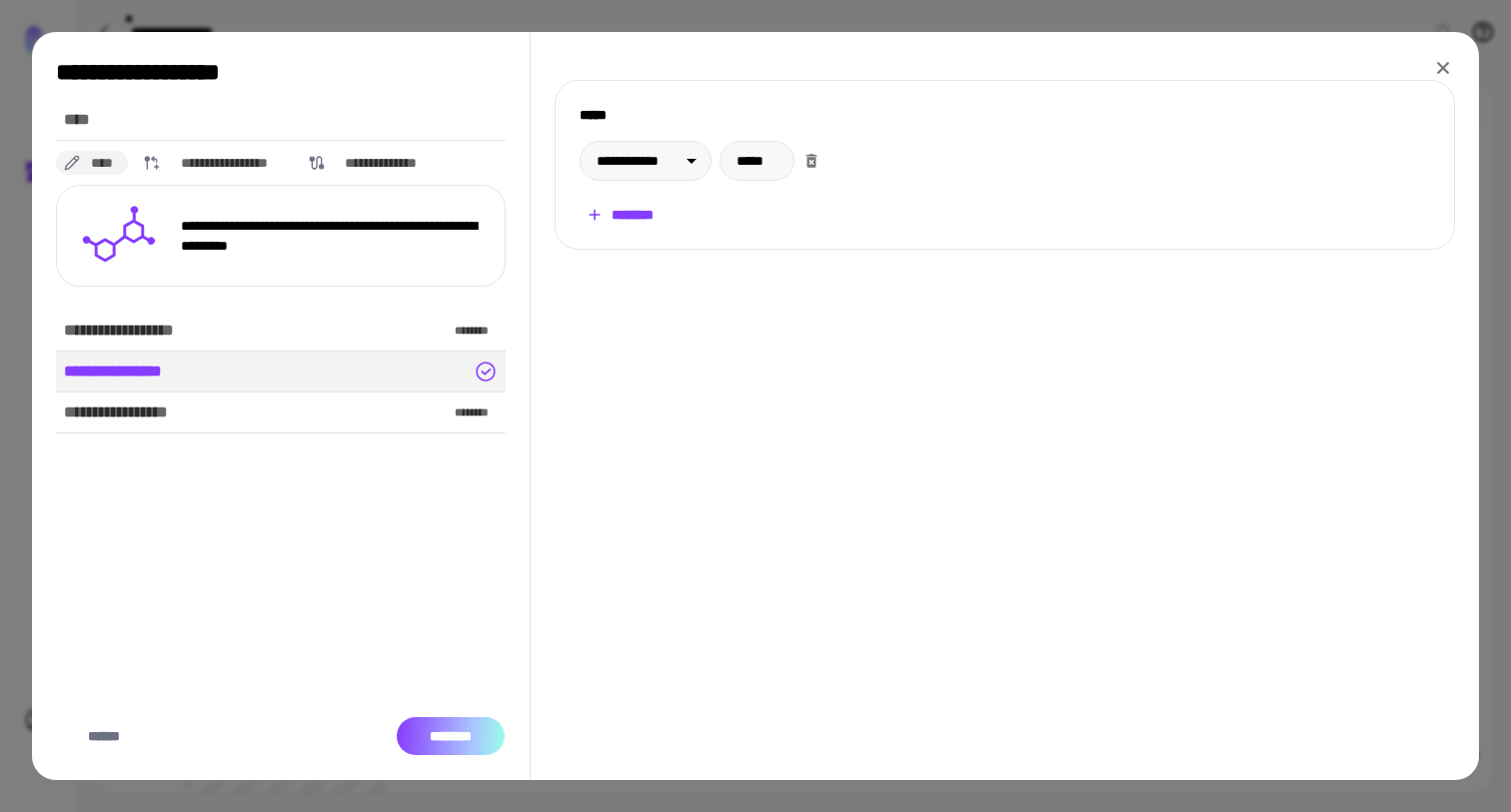 click on "********" at bounding box center [451, 736] 